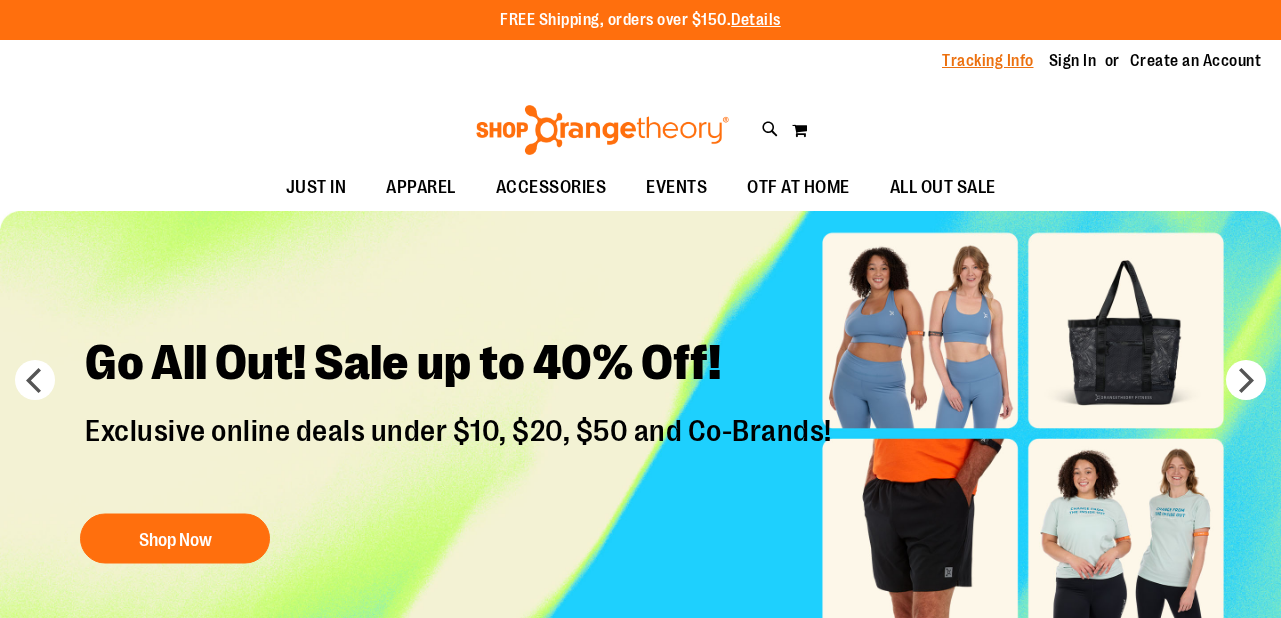 scroll, scrollTop: 0, scrollLeft: 0, axis: both 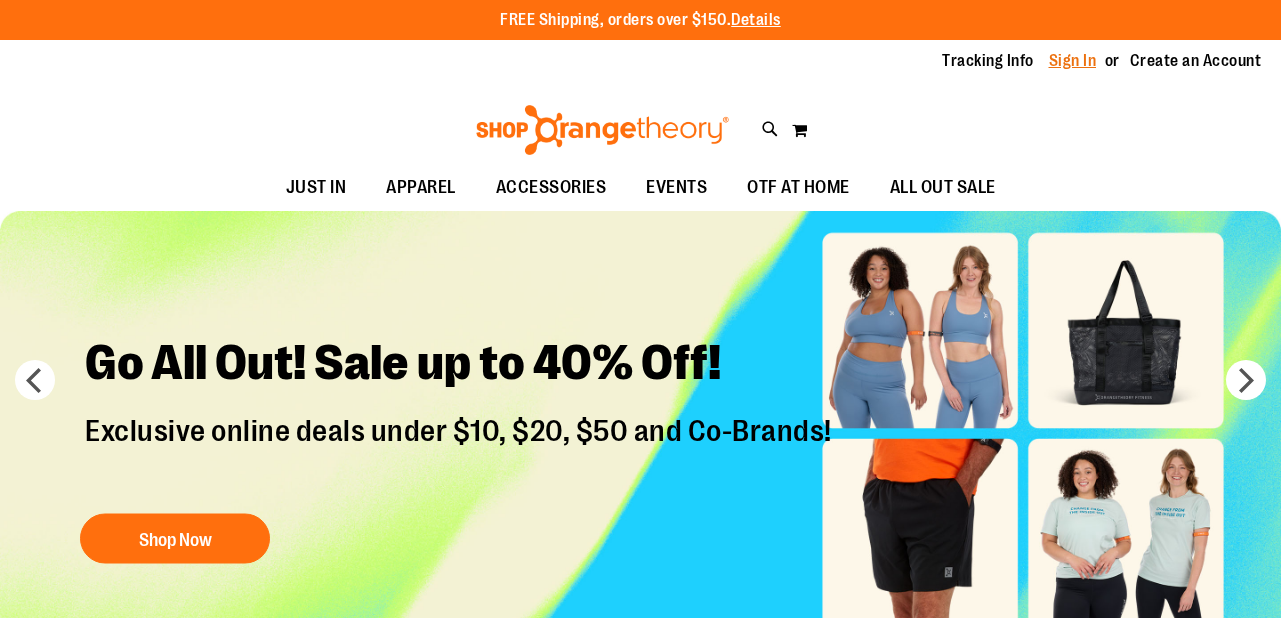 type on "**********" 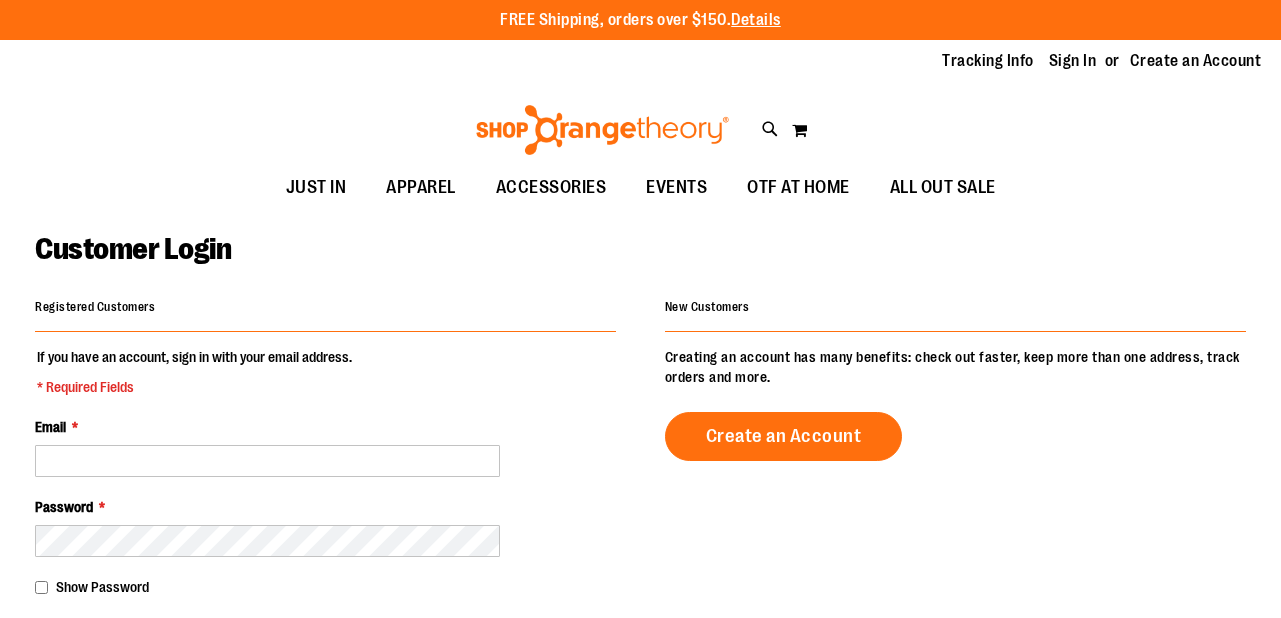 scroll, scrollTop: 0, scrollLeft: 0, axis: both 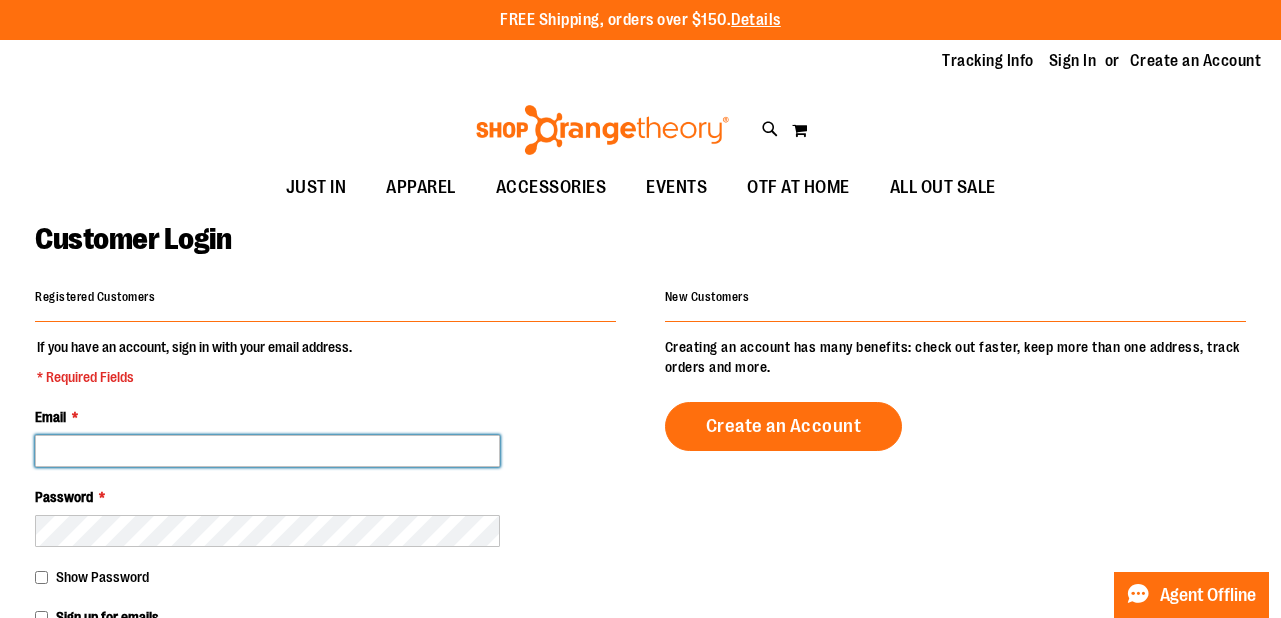 type on "**********" 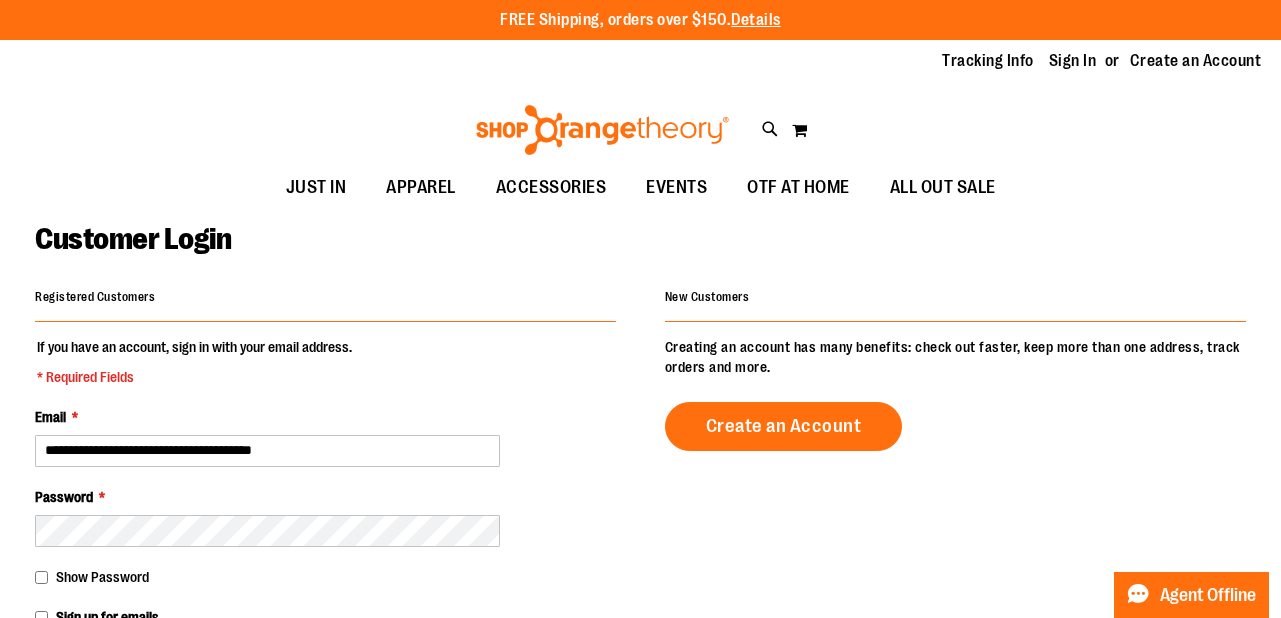 type on "**********" 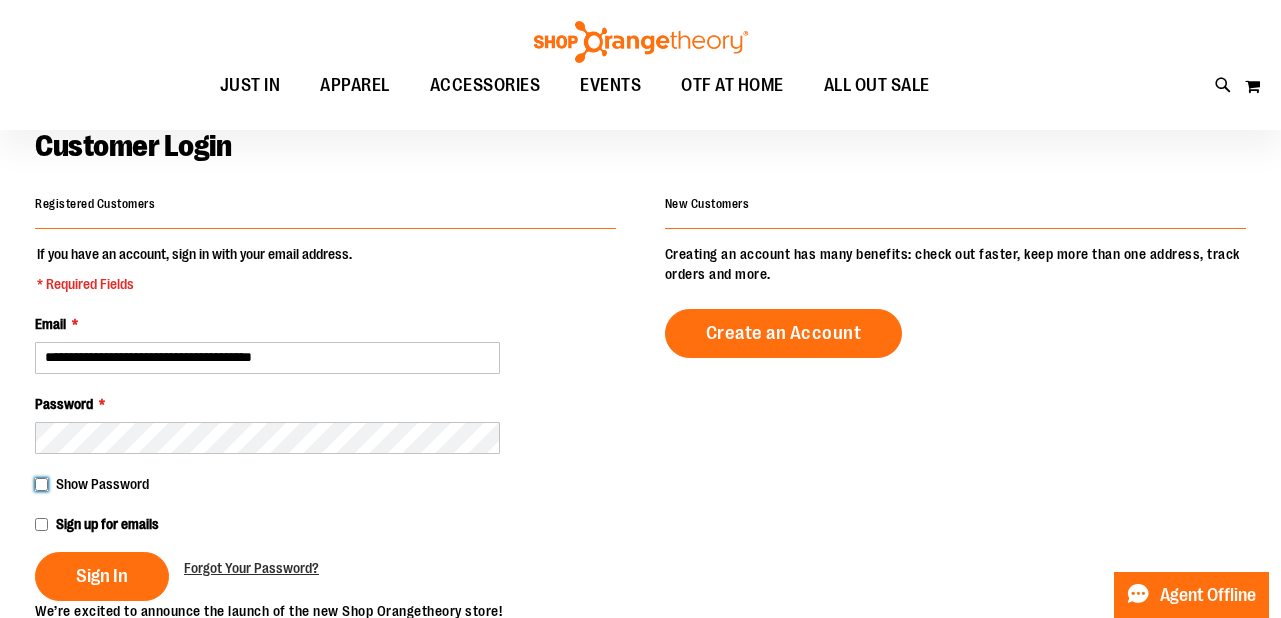 scroll, scrollTop: 100, scrollLeft: 0, axis: vertical 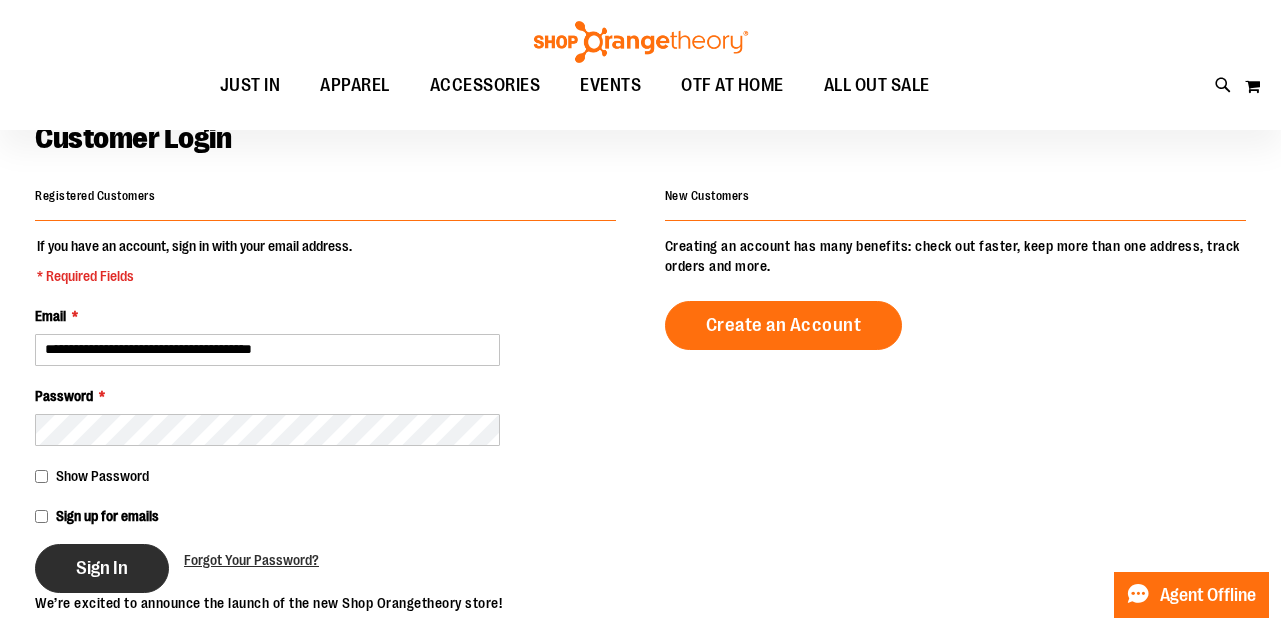 click on "Sign In" at bounding box center [102, 568] 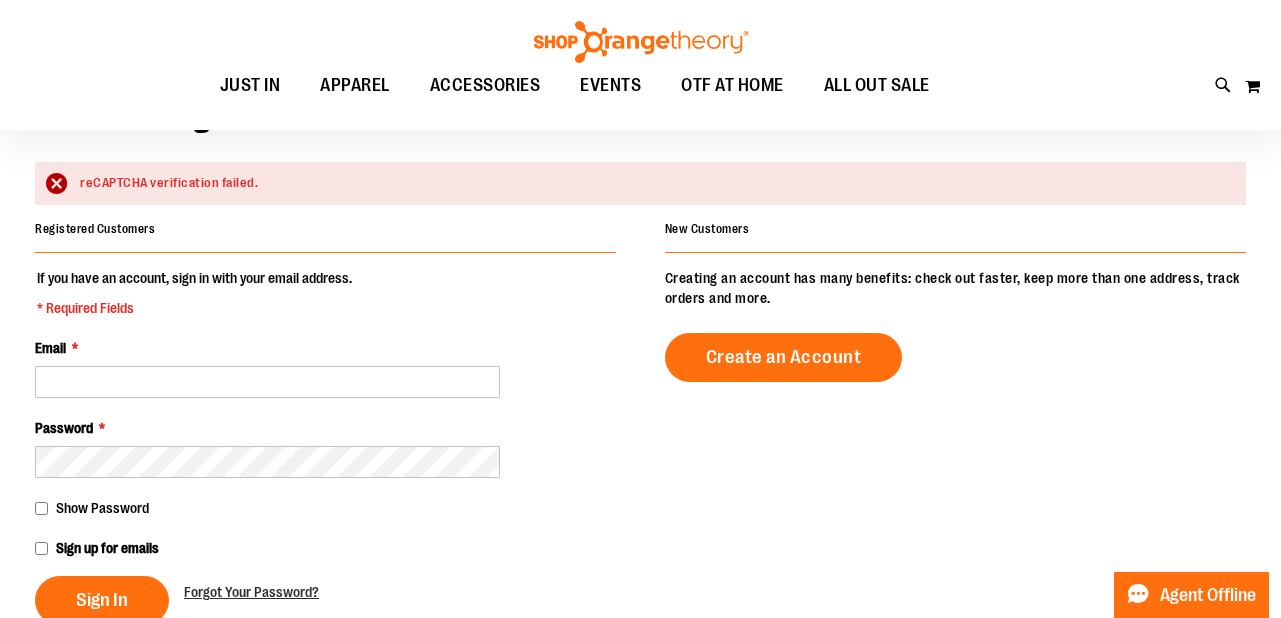 scroll, scrollTop: 111, scrollLeft: 0, axis: vertical 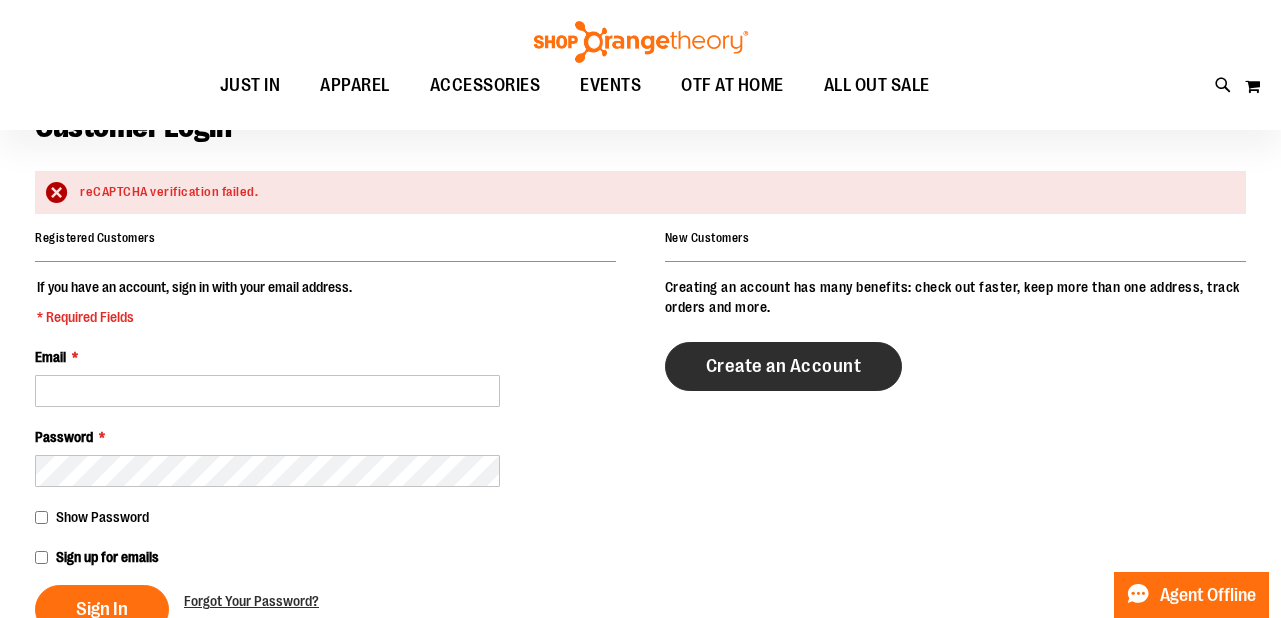 type on "**********" 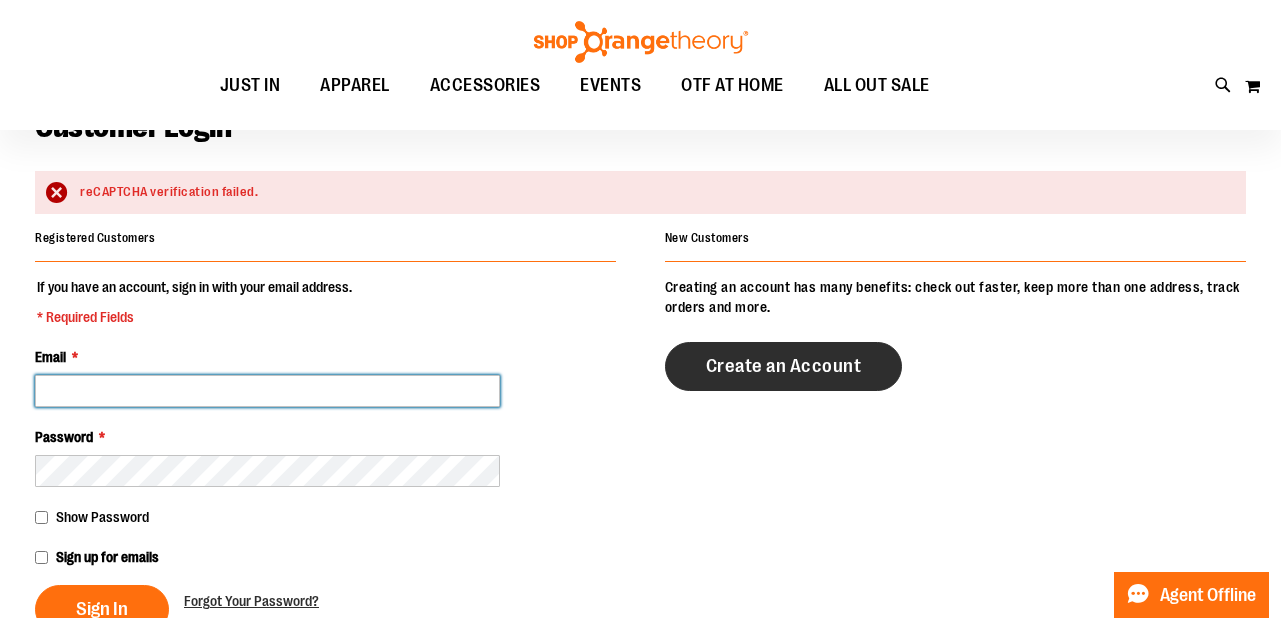 type on "**********" 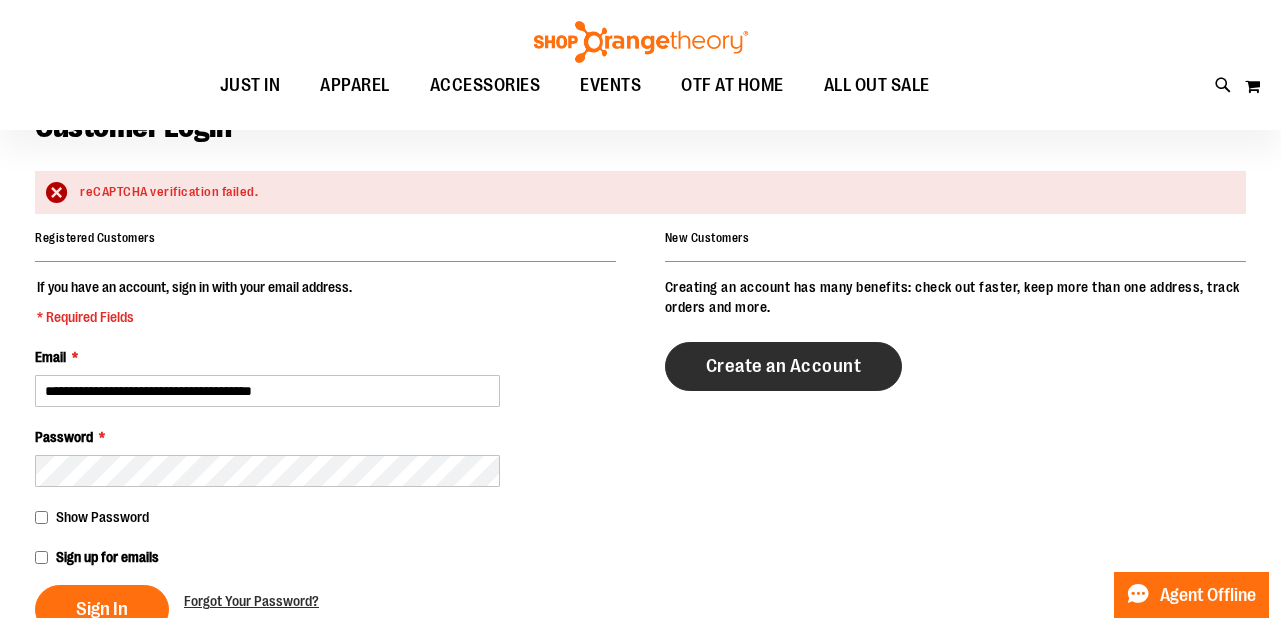 click on "Create an Account" at bounding box center (784, 366) 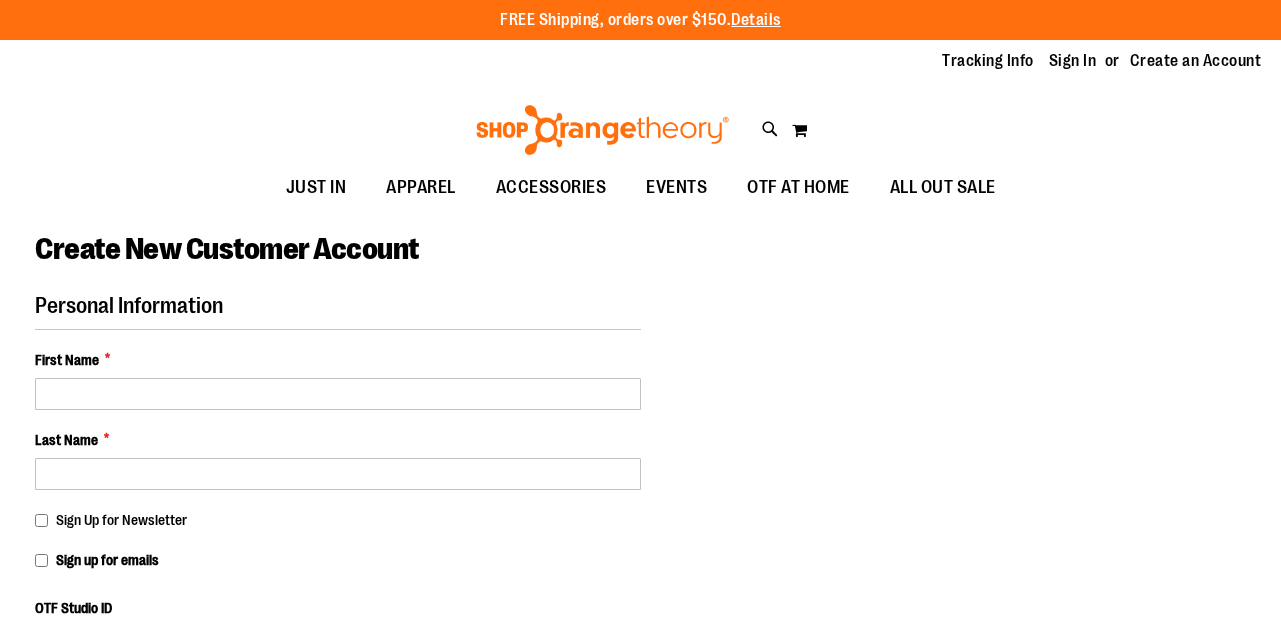 select on "***" 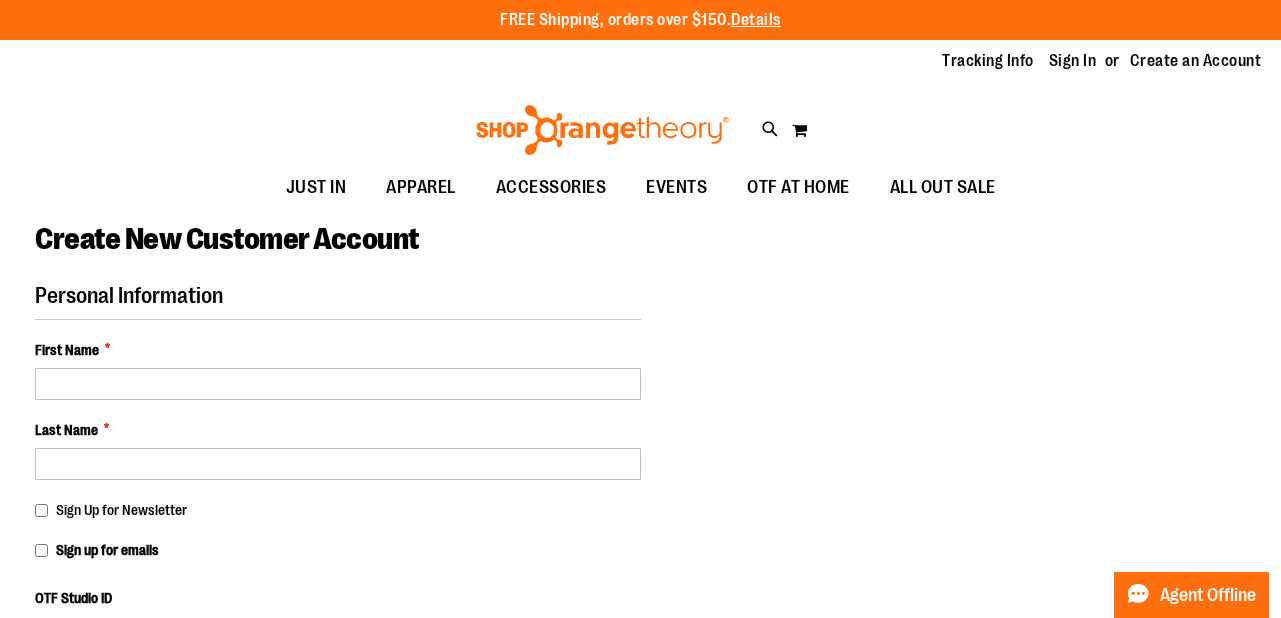 type on "**********" 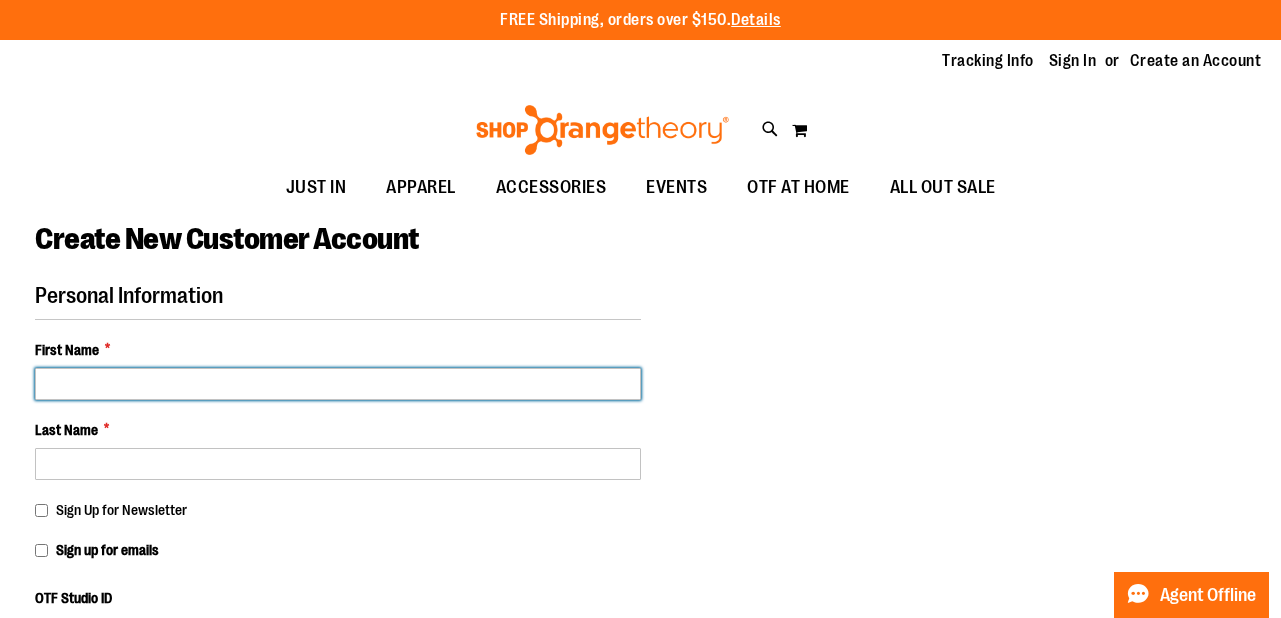 click on "First Name *" at bounding box center [338, 384] 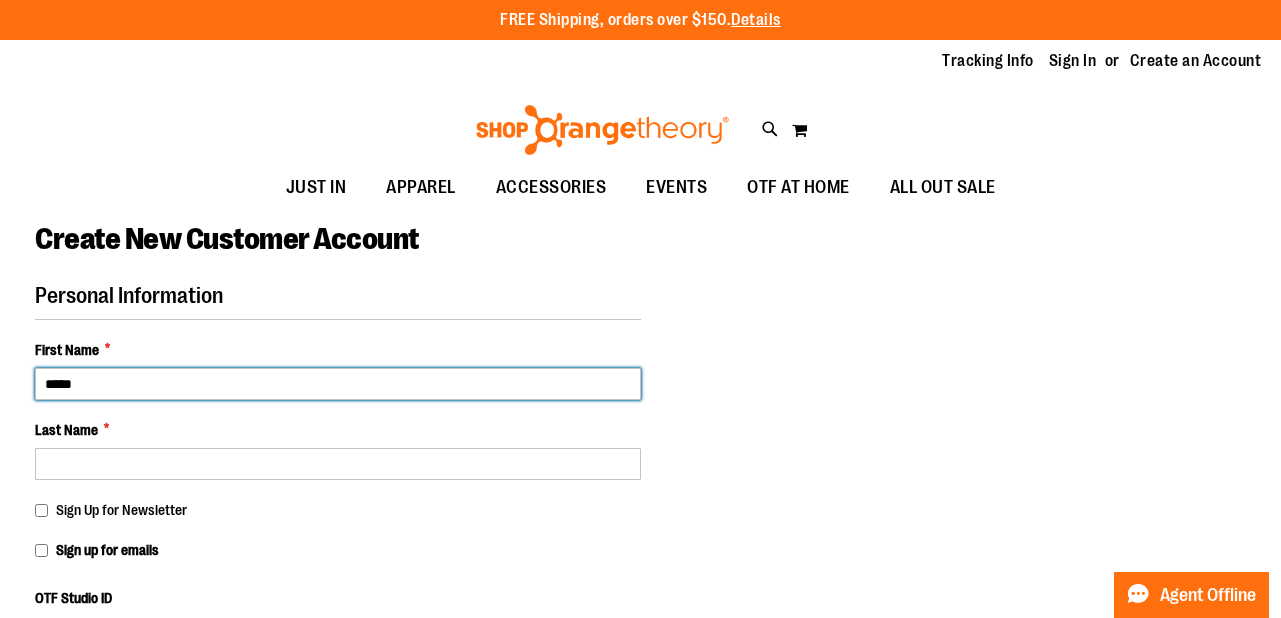 type on "*****" 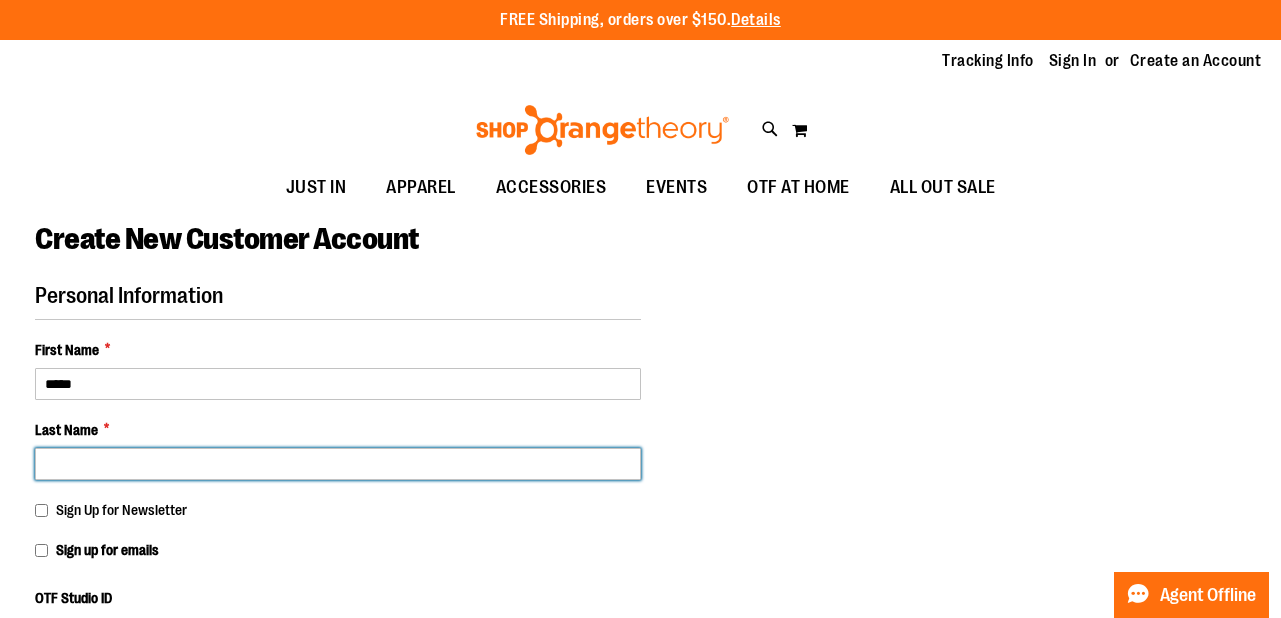 click on "Last Name *" at bounding box center [338, 464] 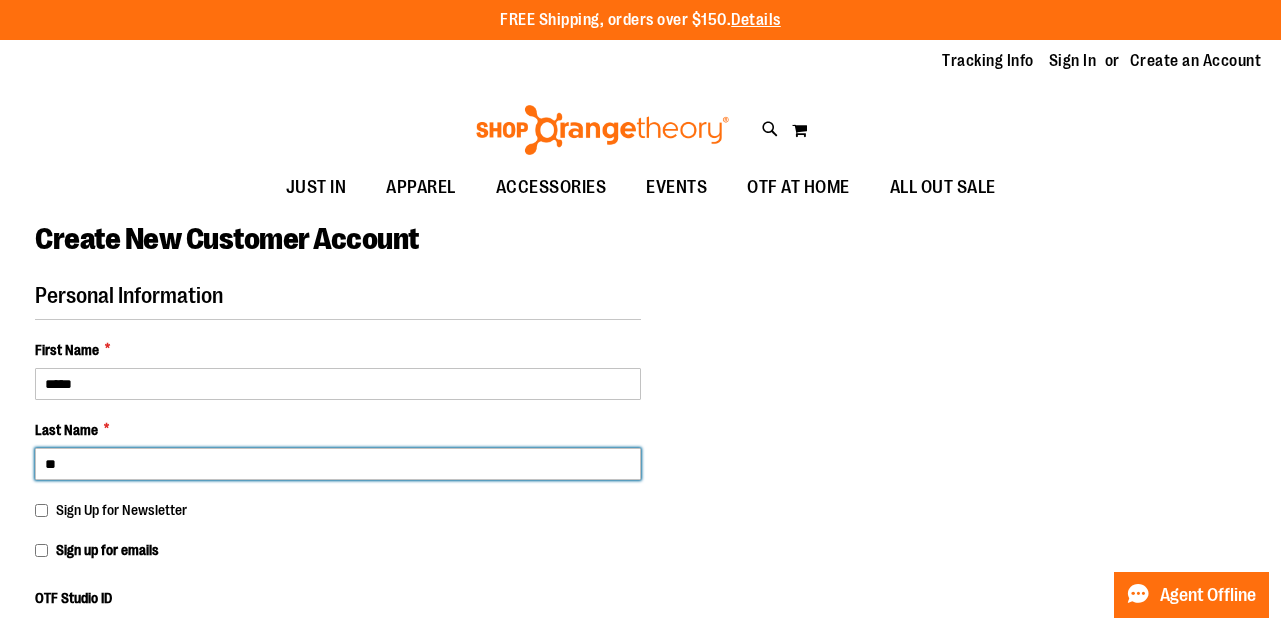 type on "*" 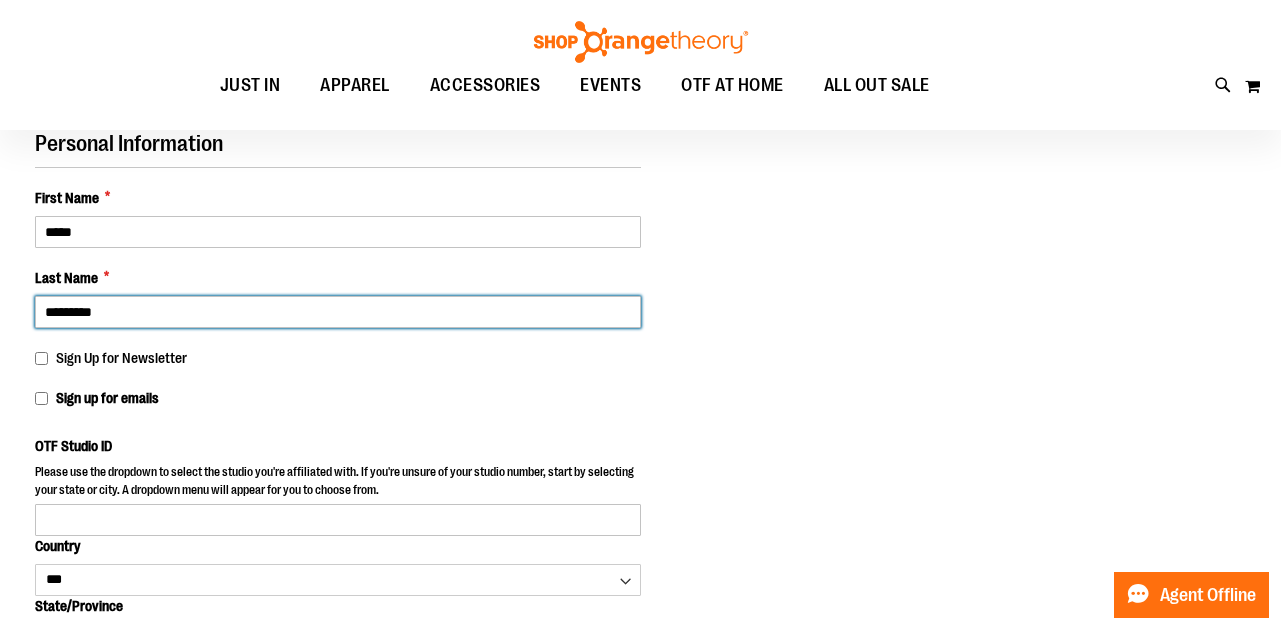 scroll, scrollTop: 153, scrollLeft: 0, axis: vertical 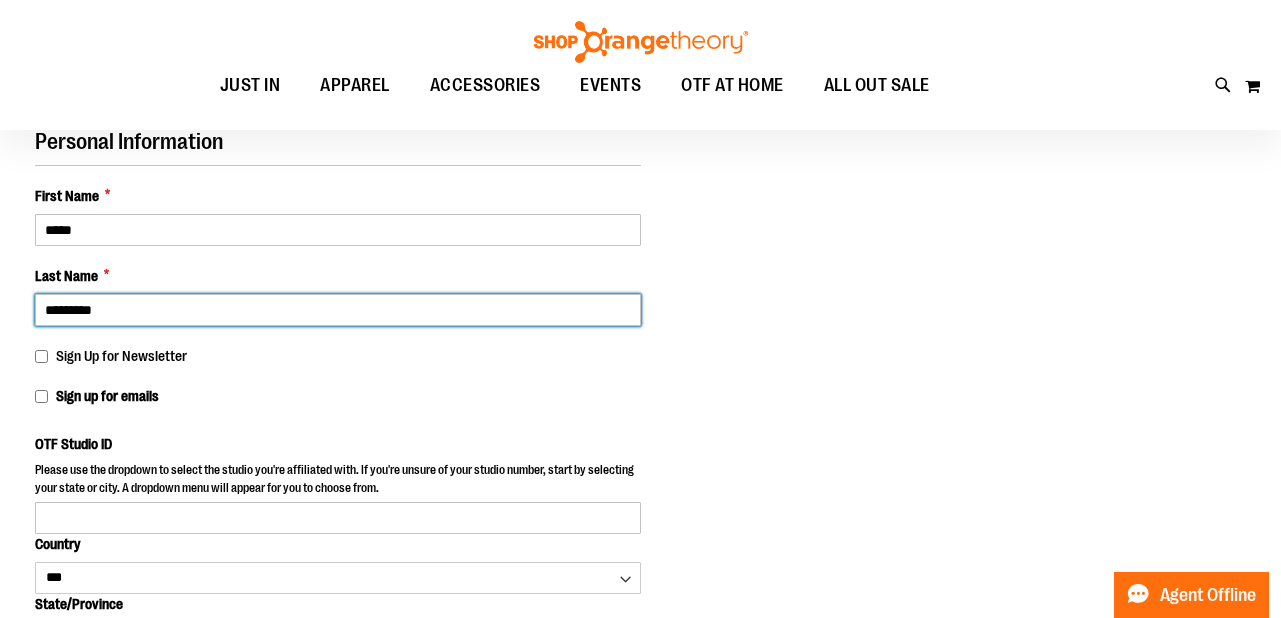 type on "*********" 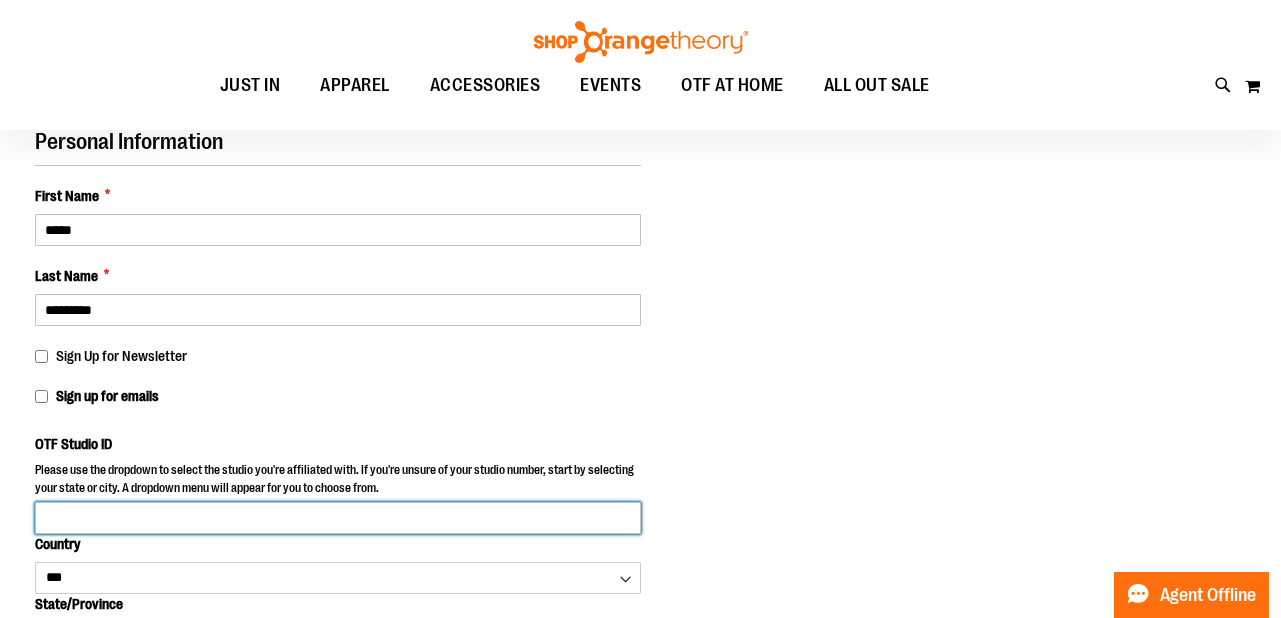 click on "OTF Studio ID" at bounding box center [338, 518] 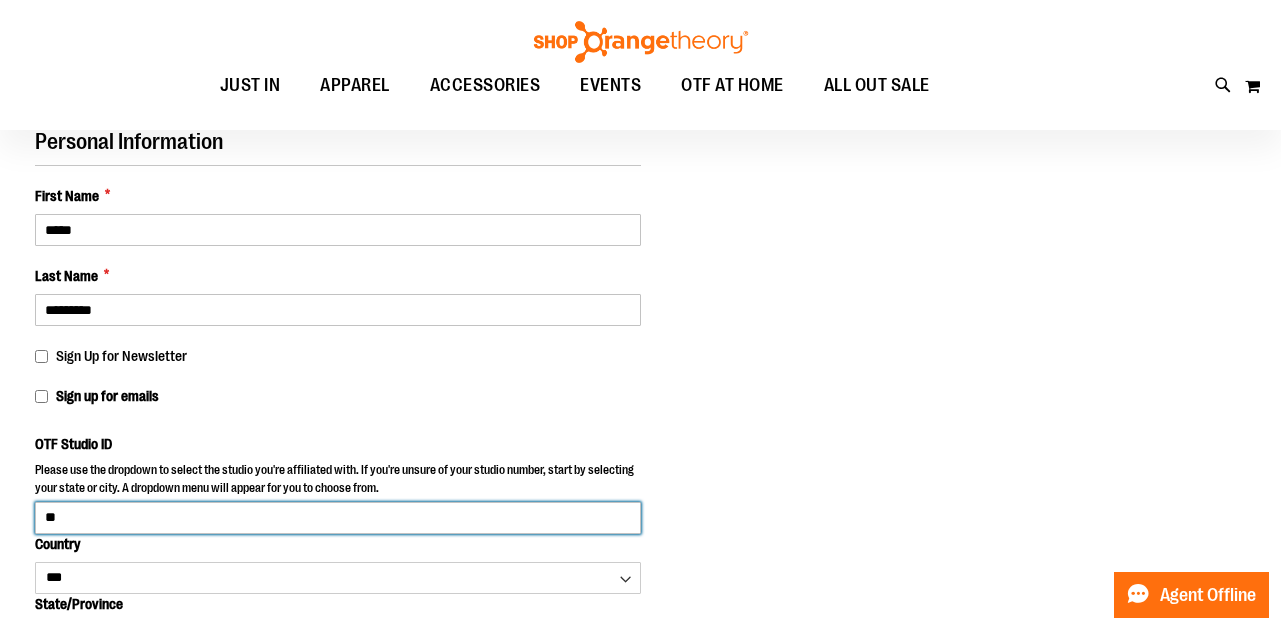 type on "*" 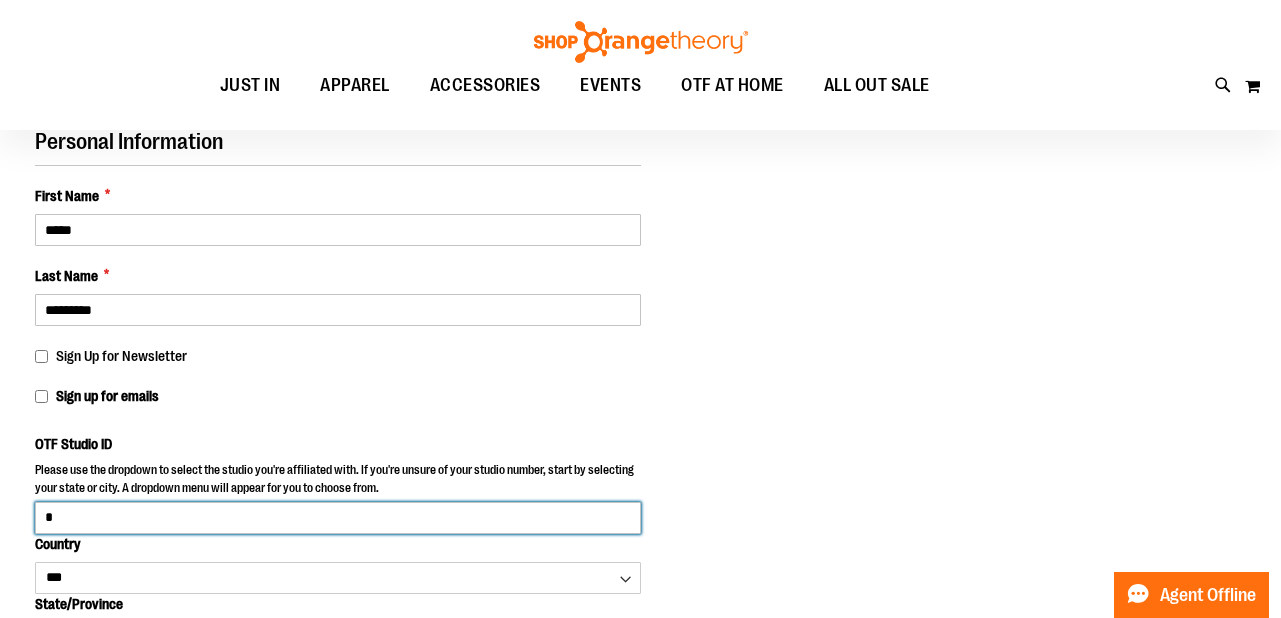 type 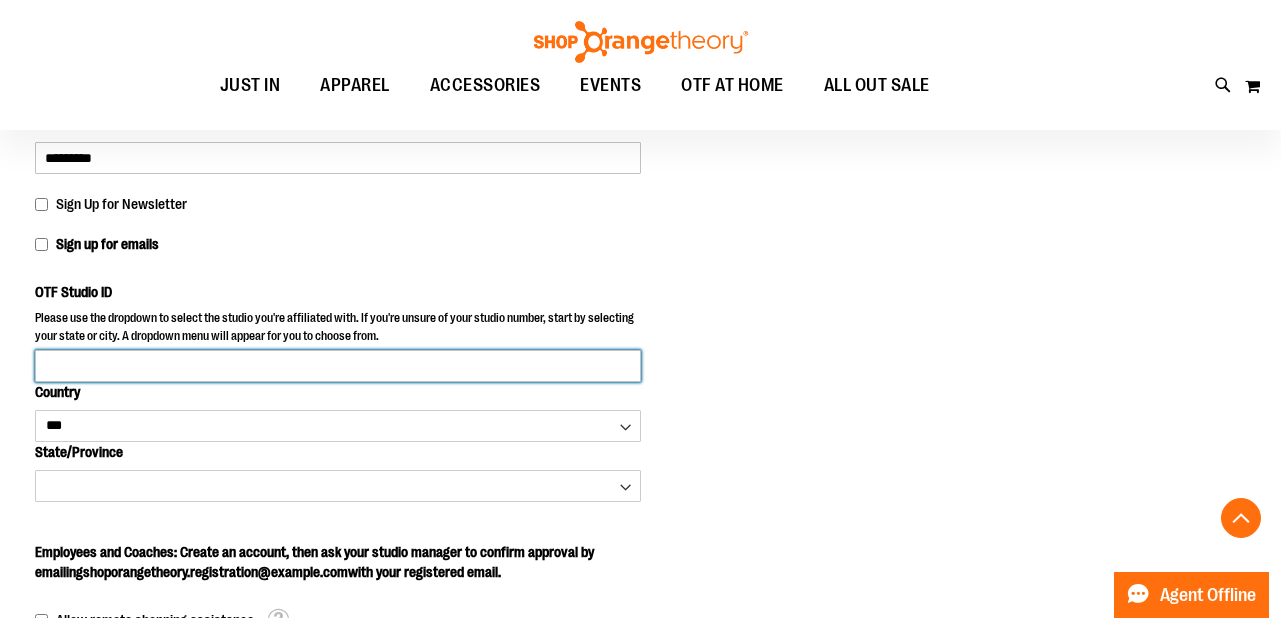 scroll, scrollTop: 322, scrollLeft: 0, axis: vertical 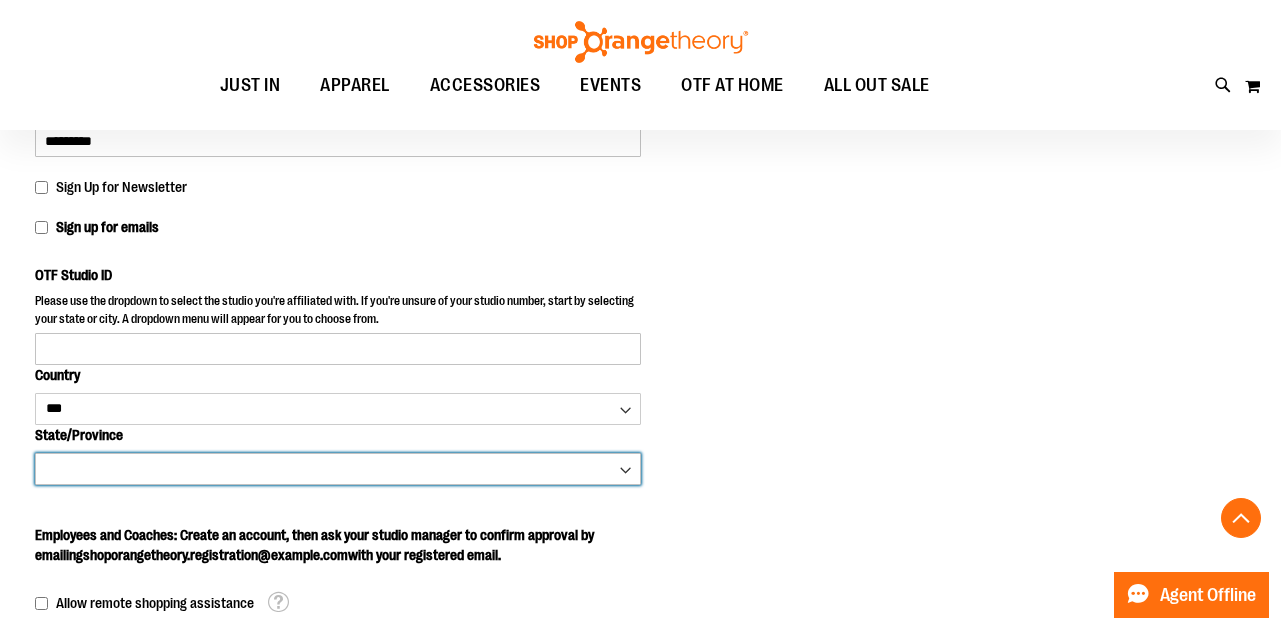 click on "**********" at bounding box center (338, 469) 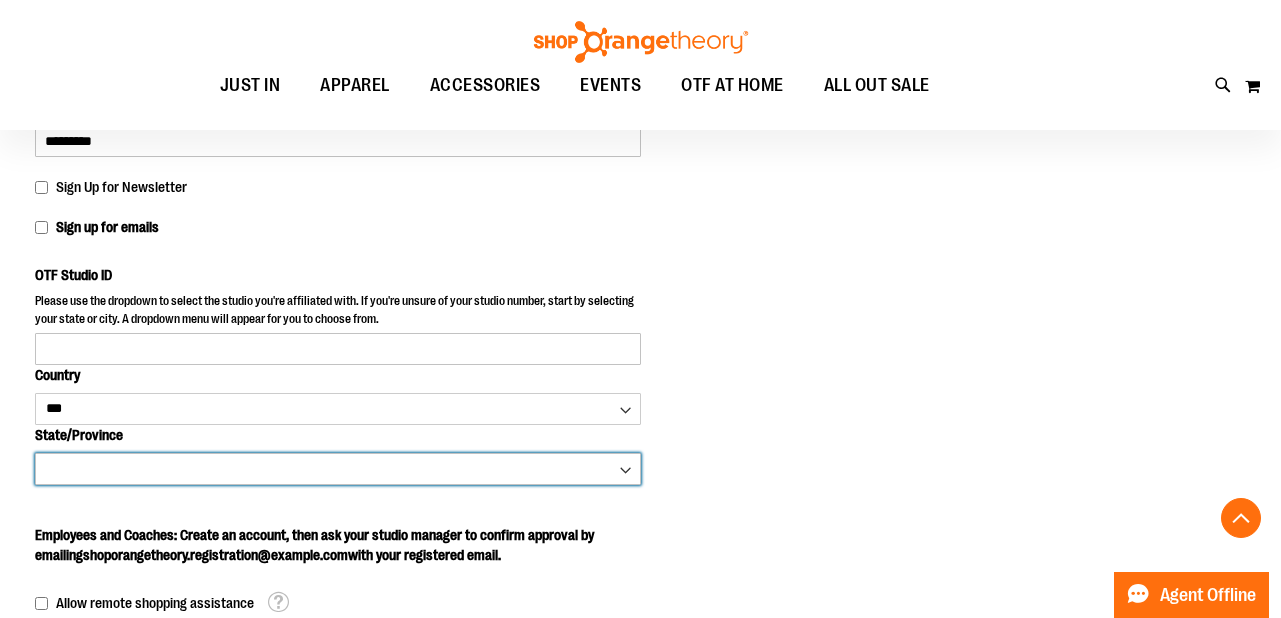 select on "****" 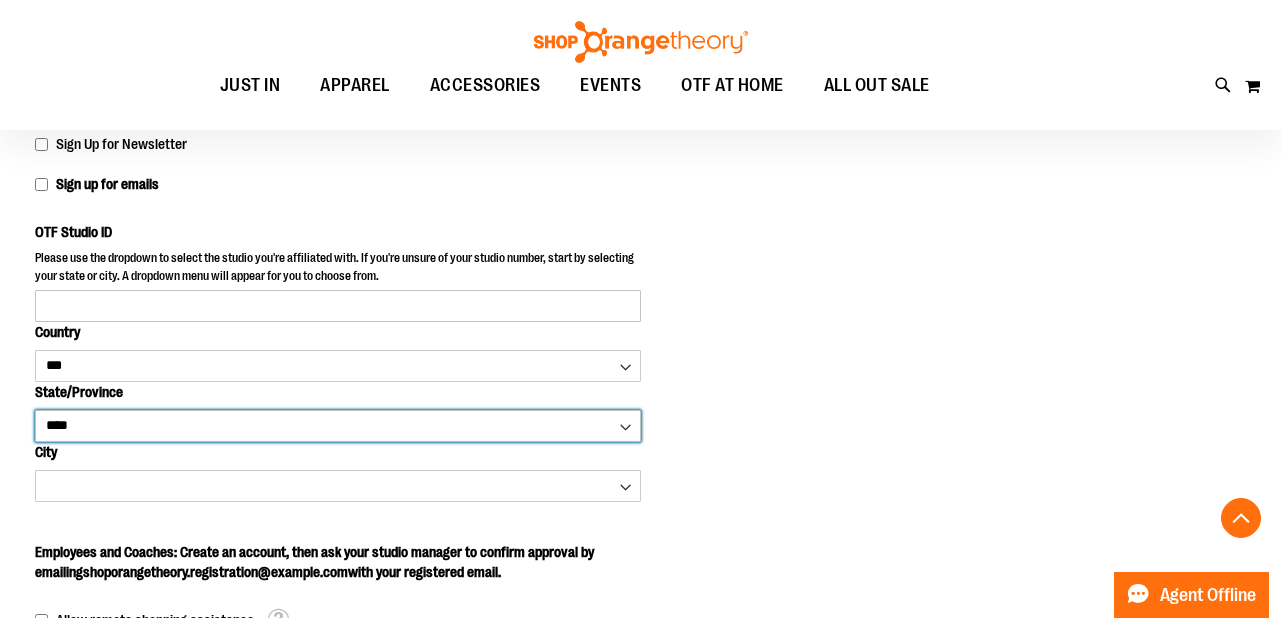 scroll, scrollTop: 369, scrollLeft: 0, axis: vertical 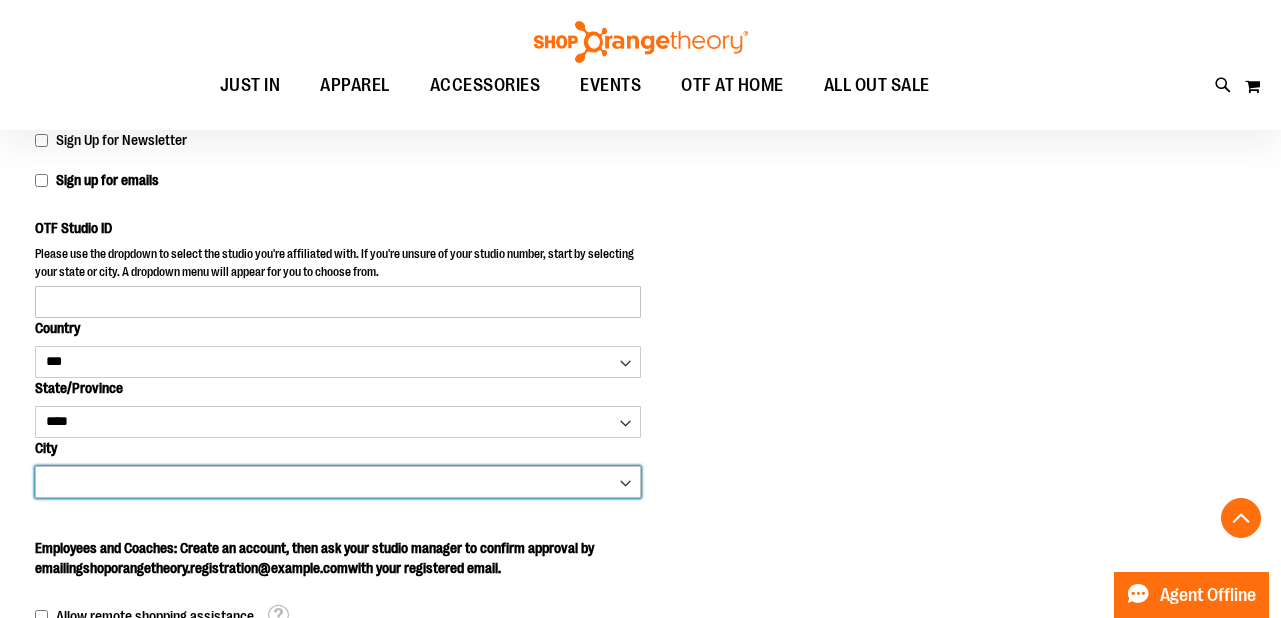 click on "**********" at bounding box center [338, 482] 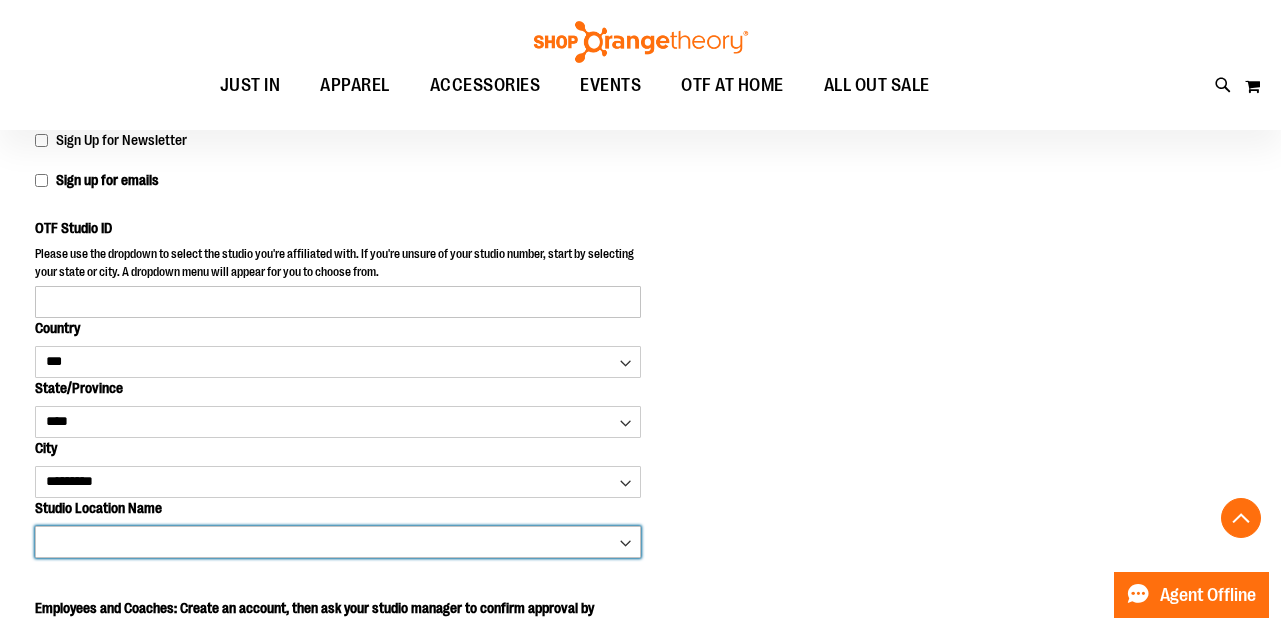click on "**********" at bounding box center [338, 542] 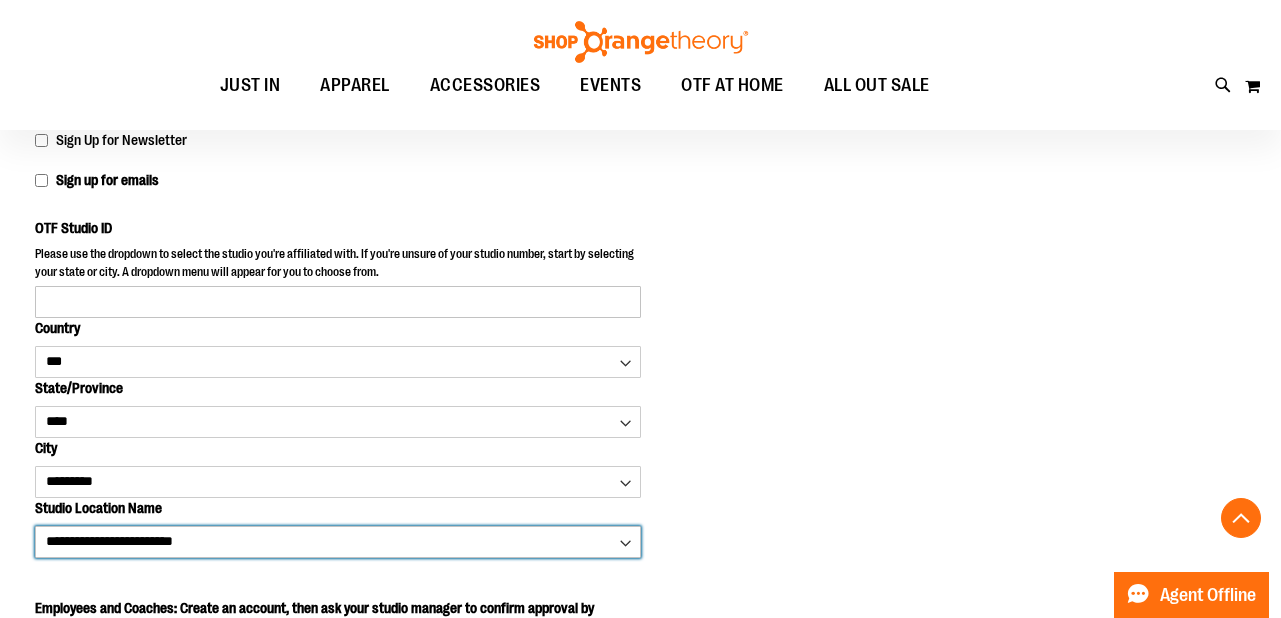 type on "****" 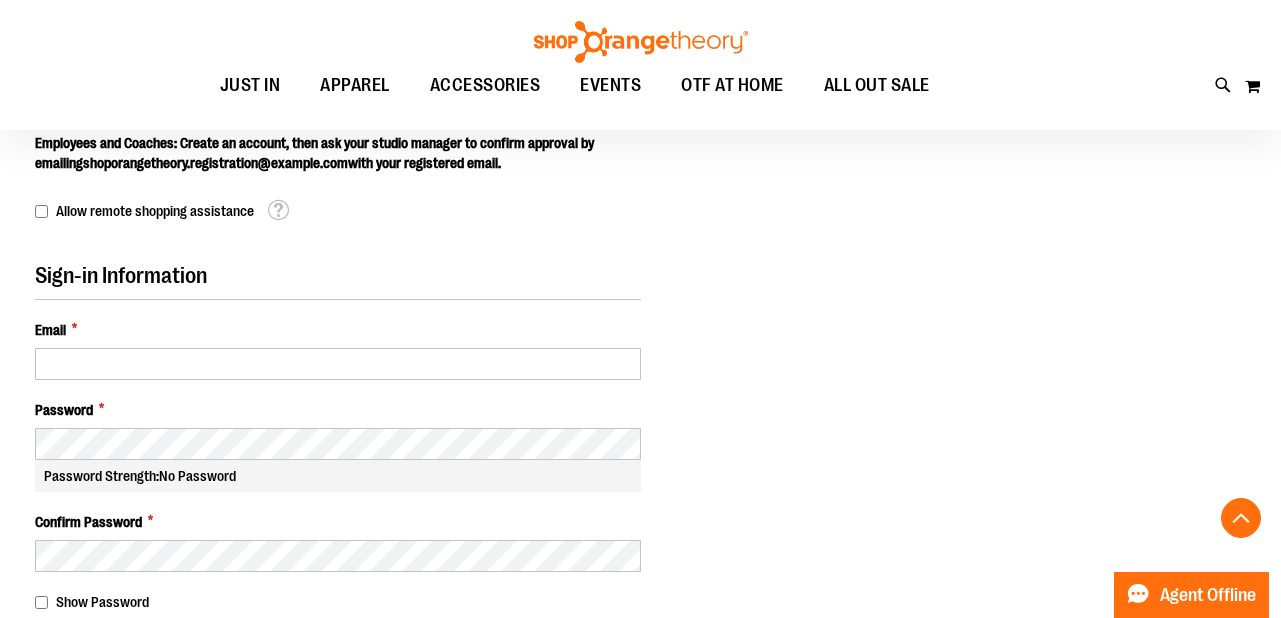 scroll, scrollTop: 862, scrollLeft: 0, axis: vertical 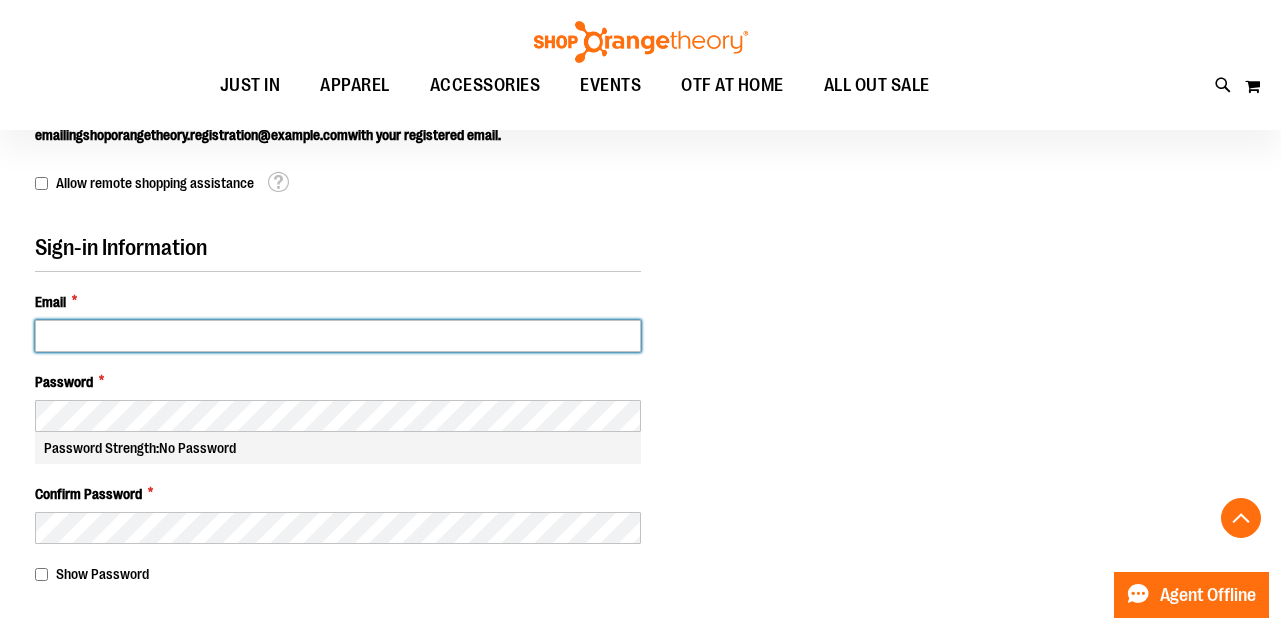 click on "Email
*" at bounding box center [338, 336] 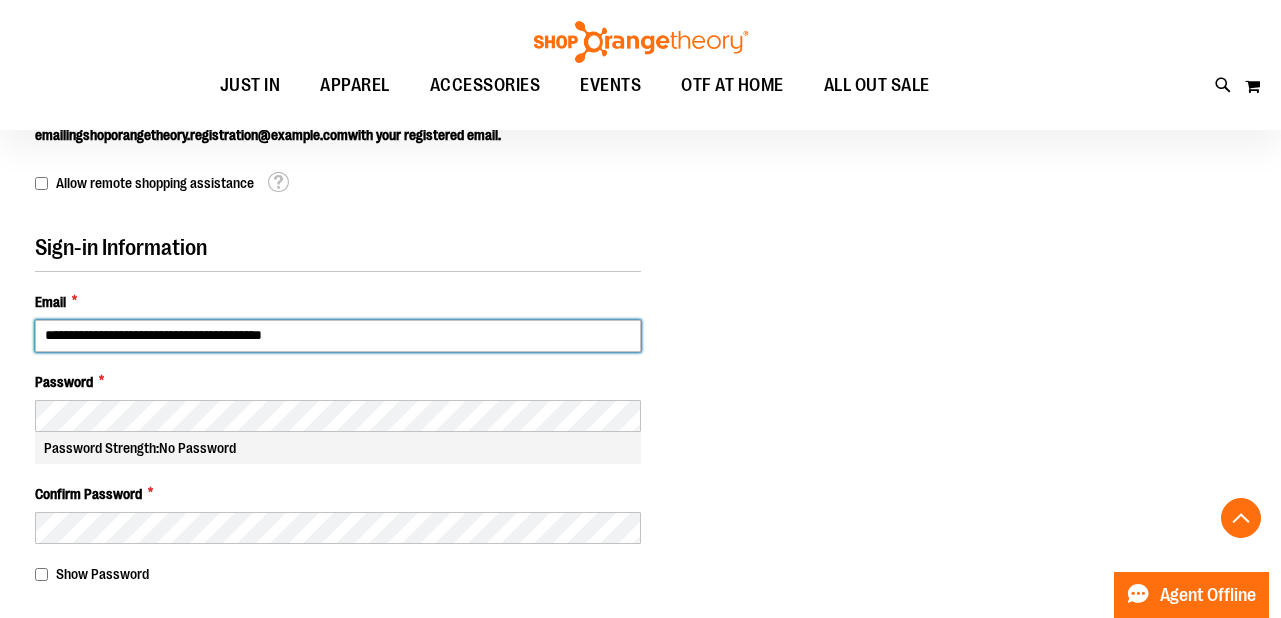 type on "**********" 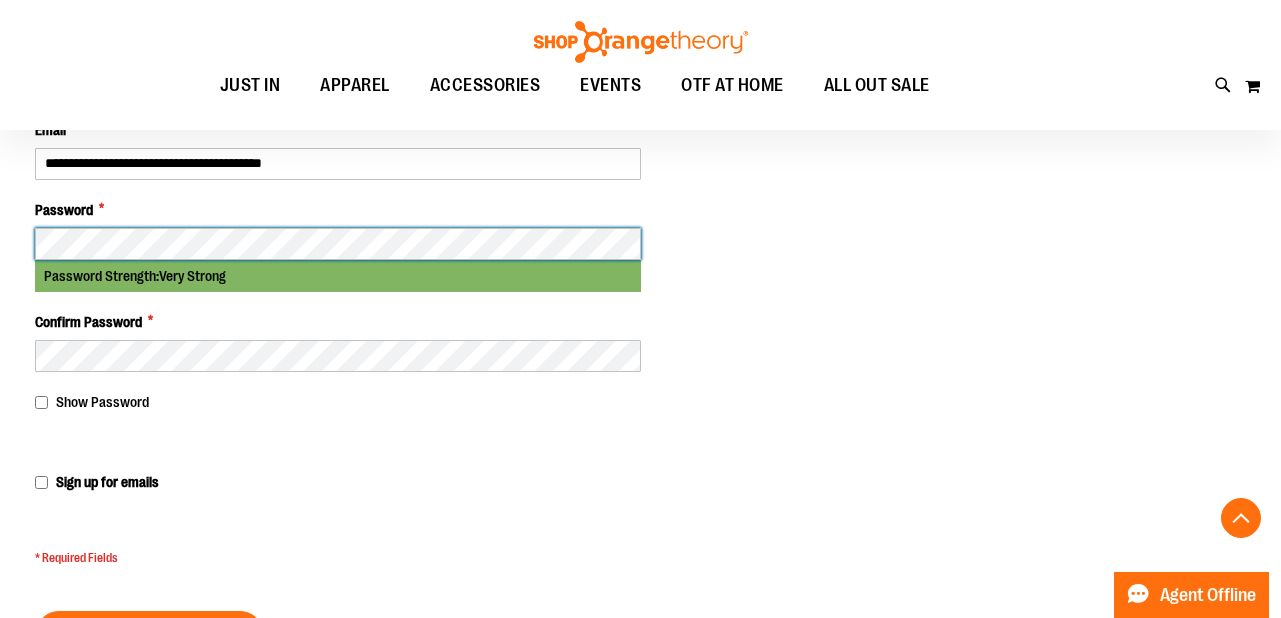 scroll, scrollTop: 1067, scrollLeft: 0, axis: vertical 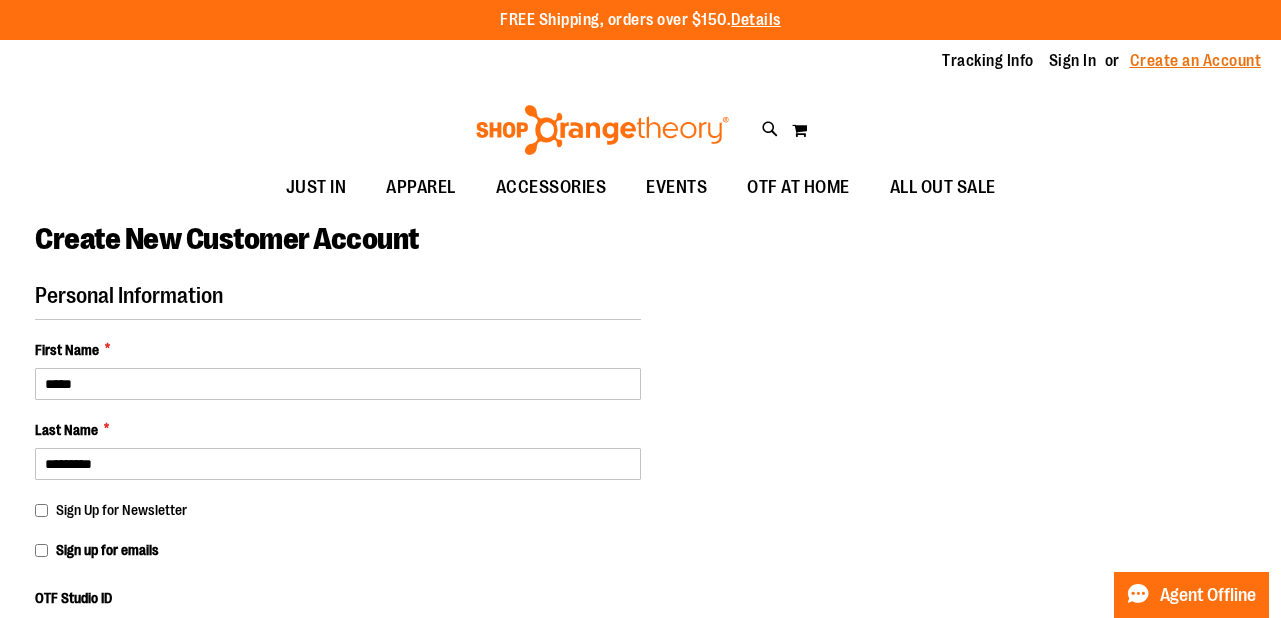 click on "Create an Account" at bounding box center [1196, 61] 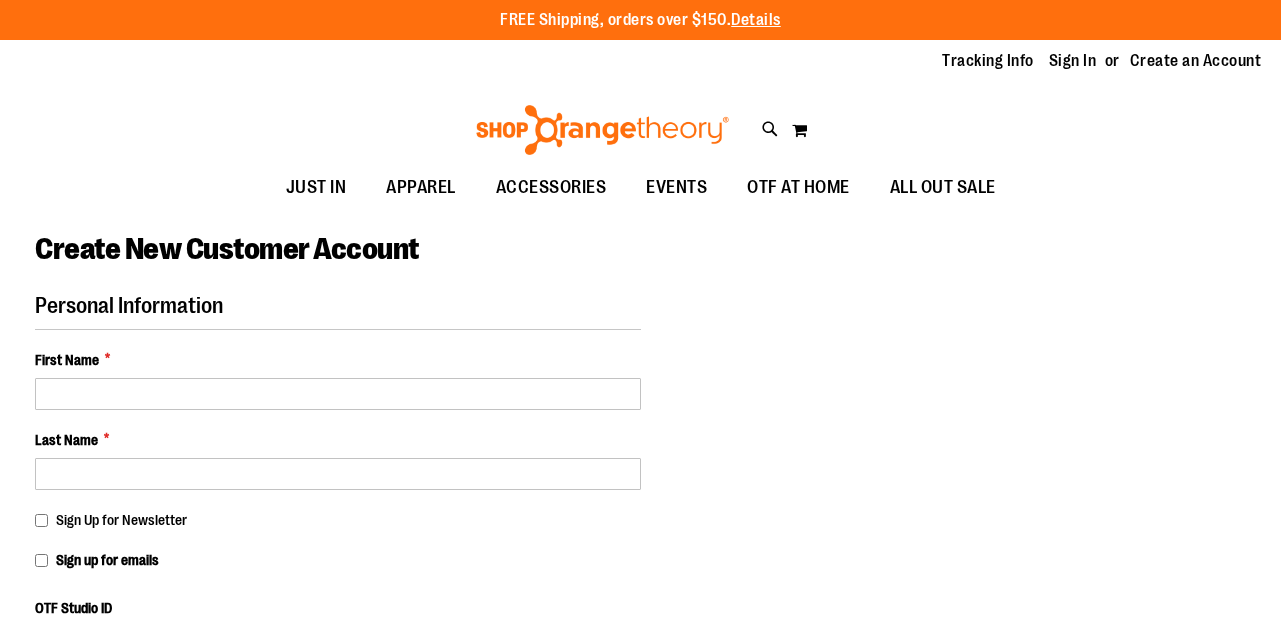 select on "***" 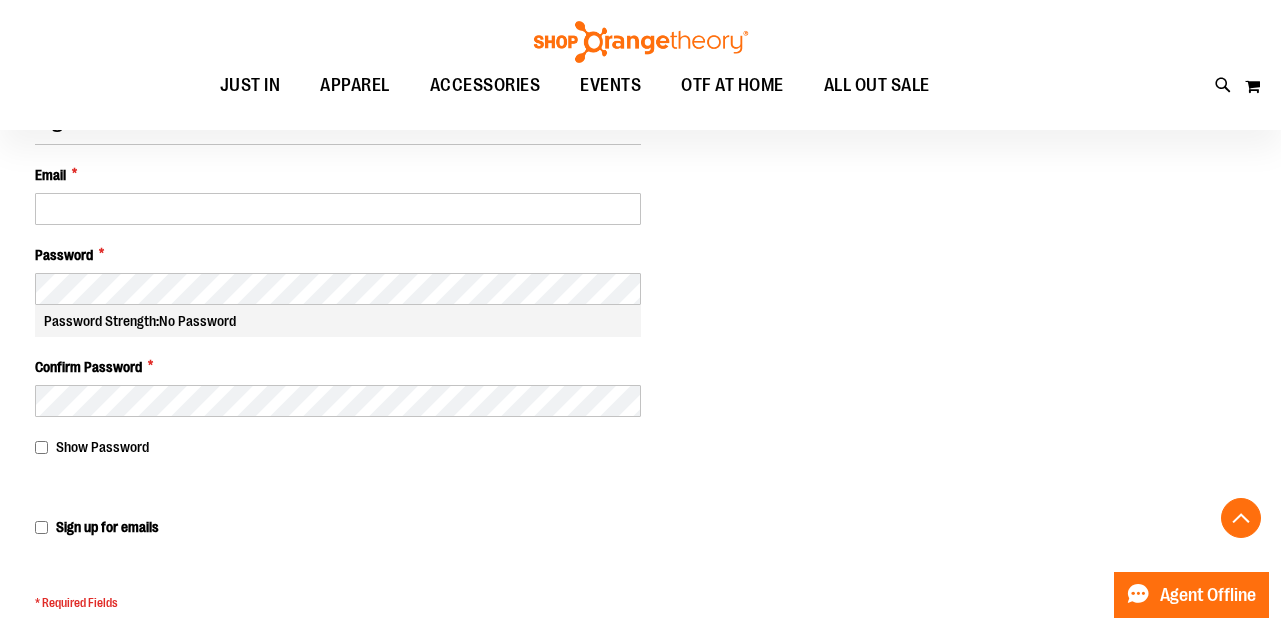 scroll, scrollTop: 0, scrollLeft: 0, axis: both 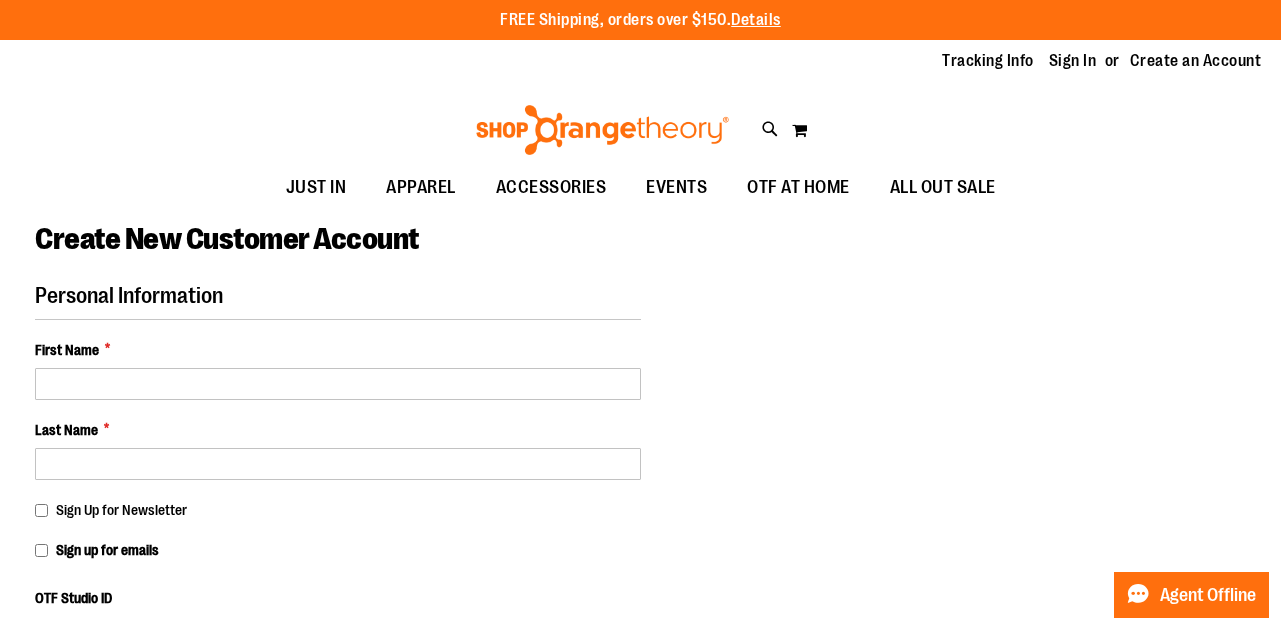 type on "**********" 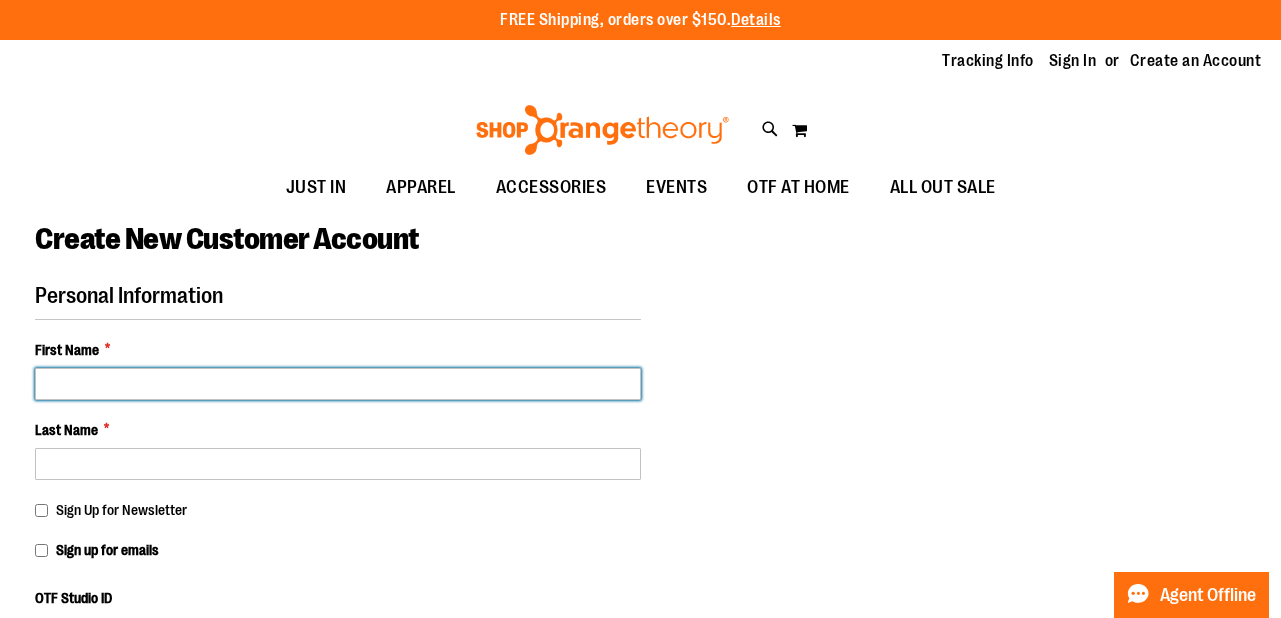 click on "First Name *" at bounding box center (338, 384) 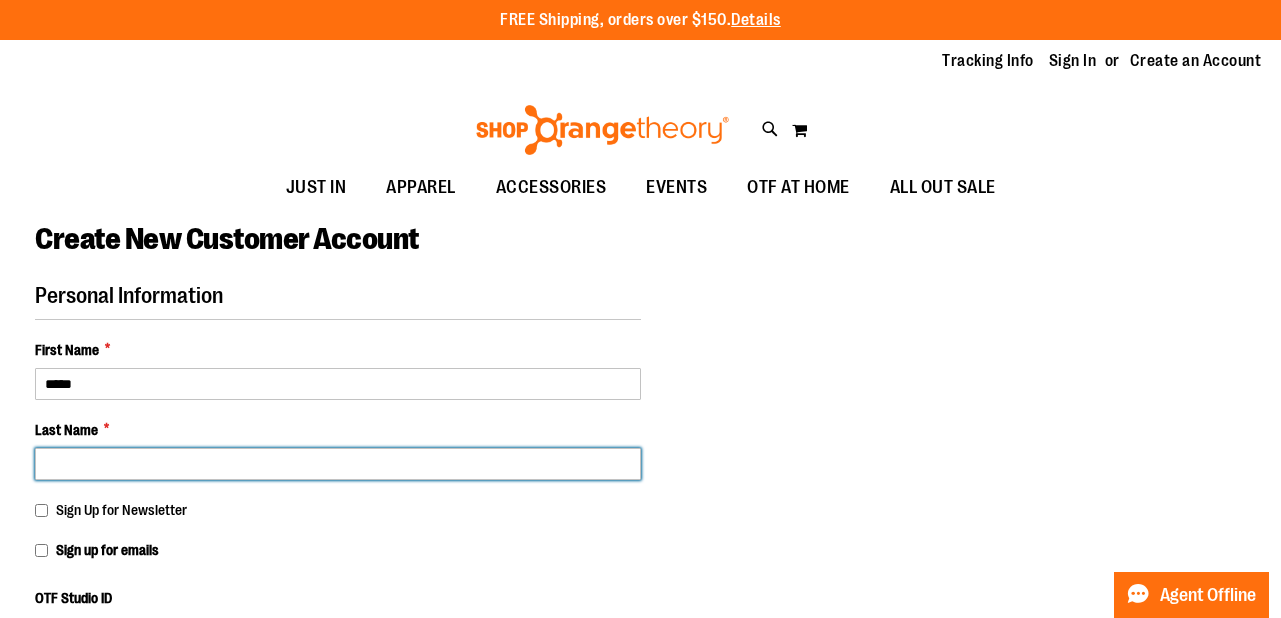 type on "*********" 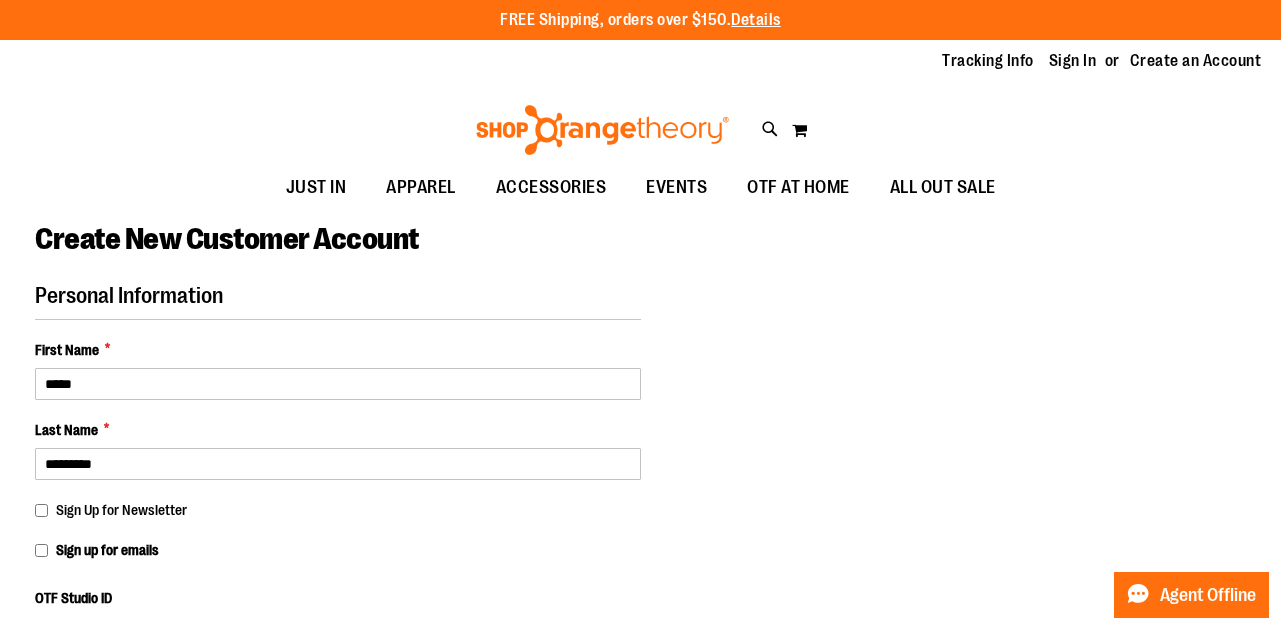 type on "**********" 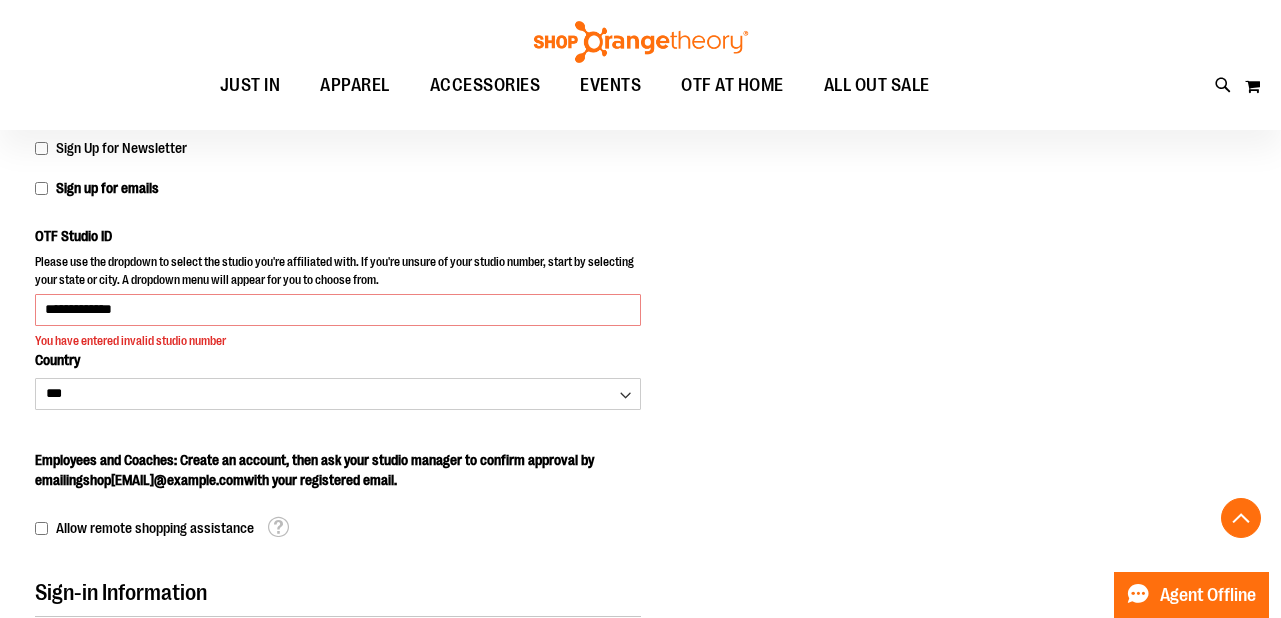 scroll, scrollTop: 371, scrollLeft: 0, axis: vertical 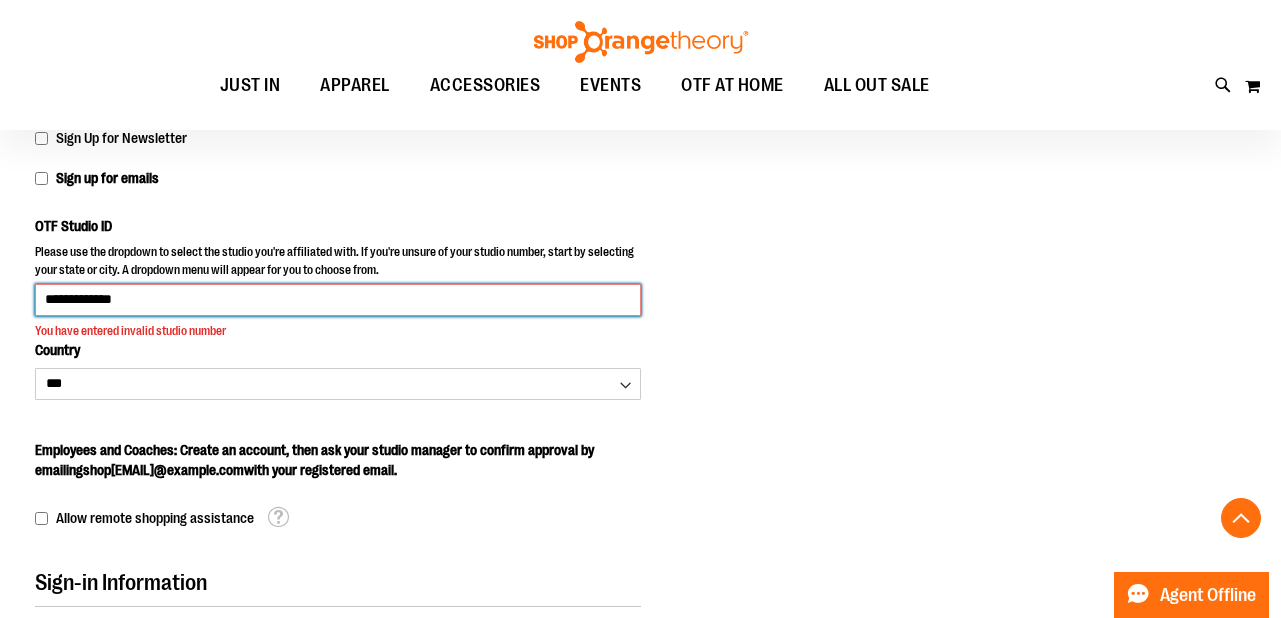 click on "**********" at bounding box center (338, 300) 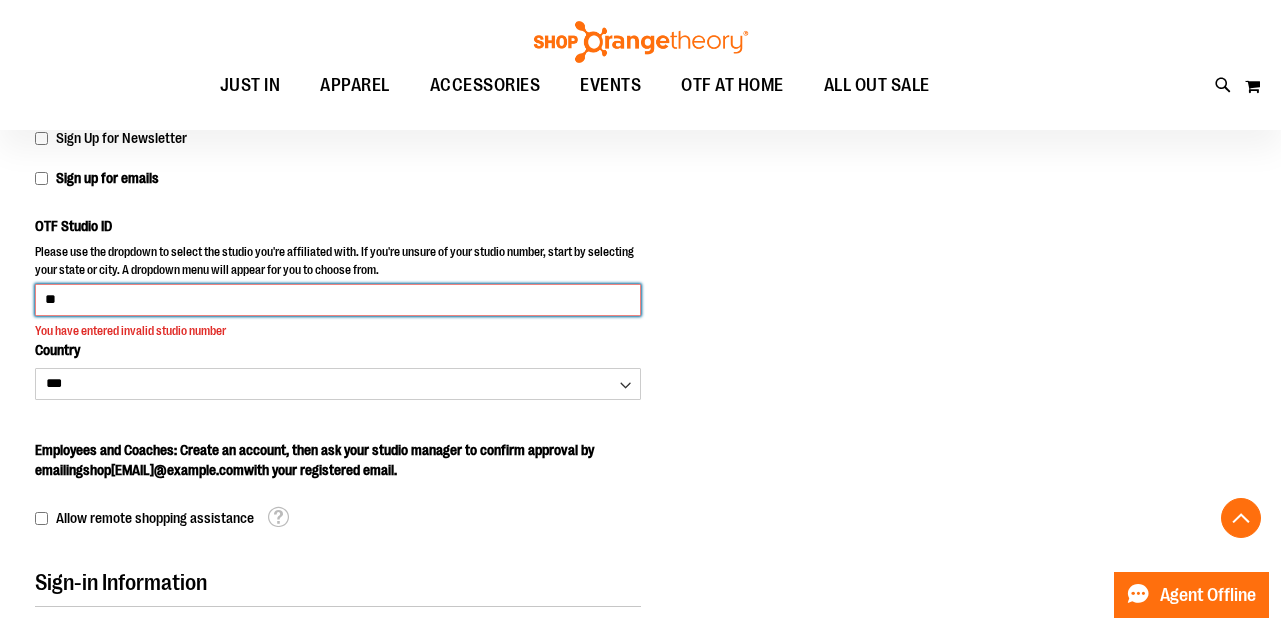 type on "*" 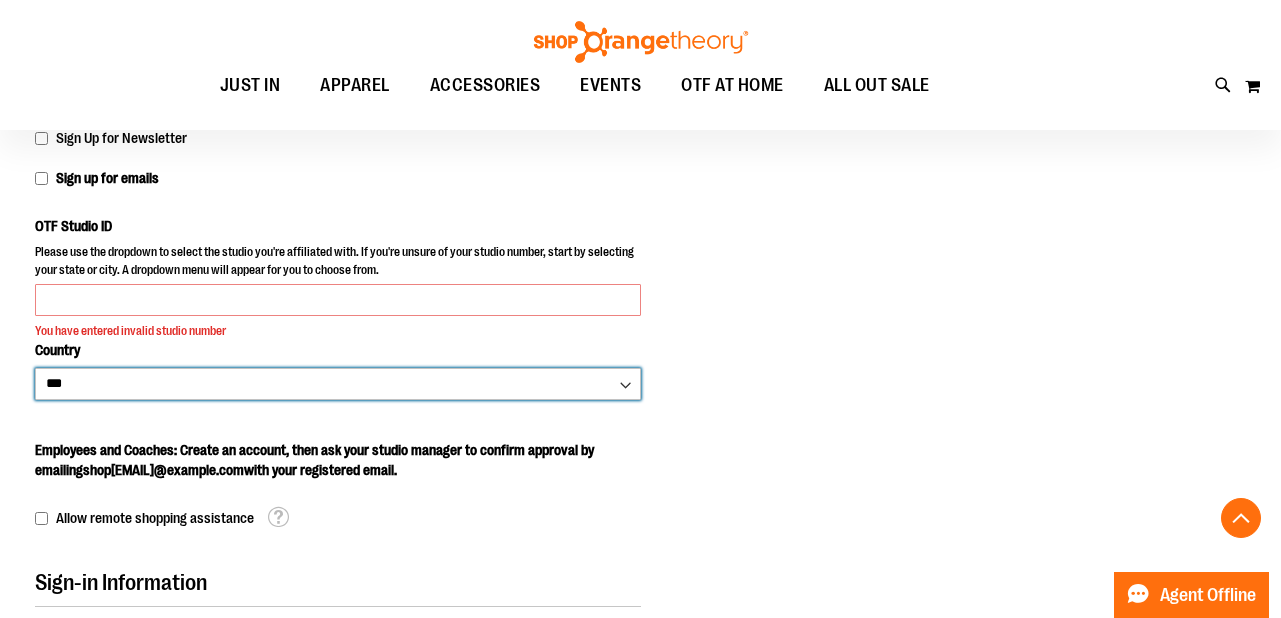 click on "***
***
*******
***
***
***
**
***
***
***
***
***
***
***
***
***
***
***
***
**
***
***
***
***" at bounding box center (338, 384) 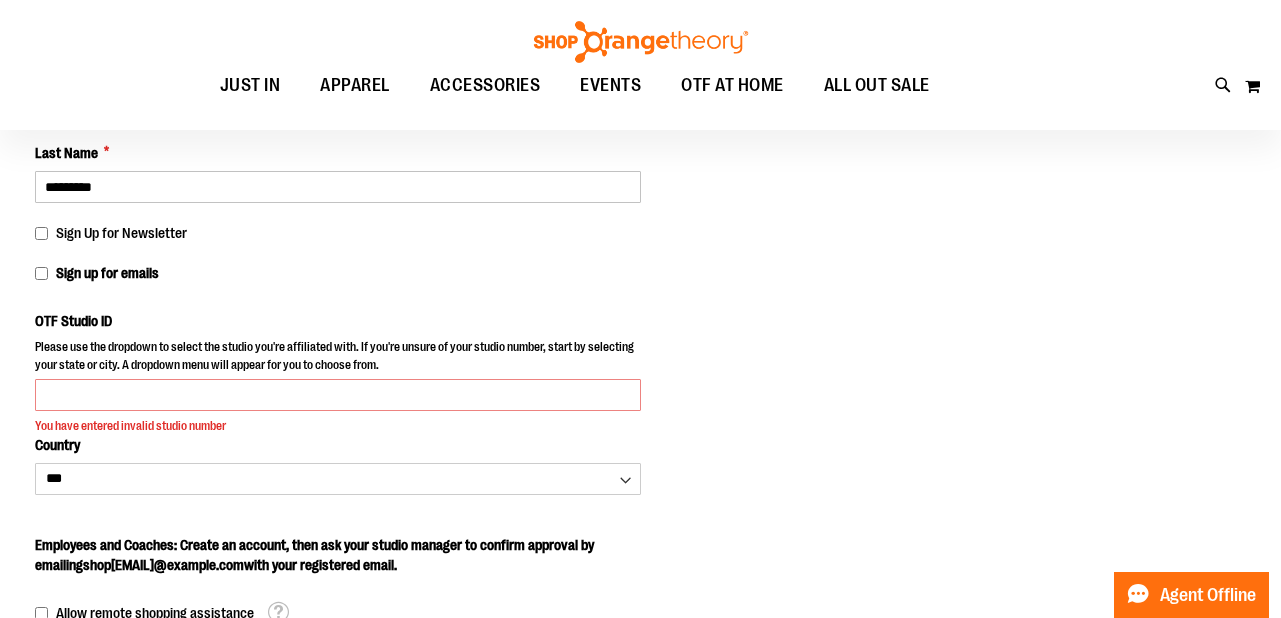 click on "Please use the dropdown to select the studio you're affiliated with. If you're unsure of your studio number, start by selecting your state or city. A dropdown menu will appear for you to choose from." at bounding box center (338, 358) 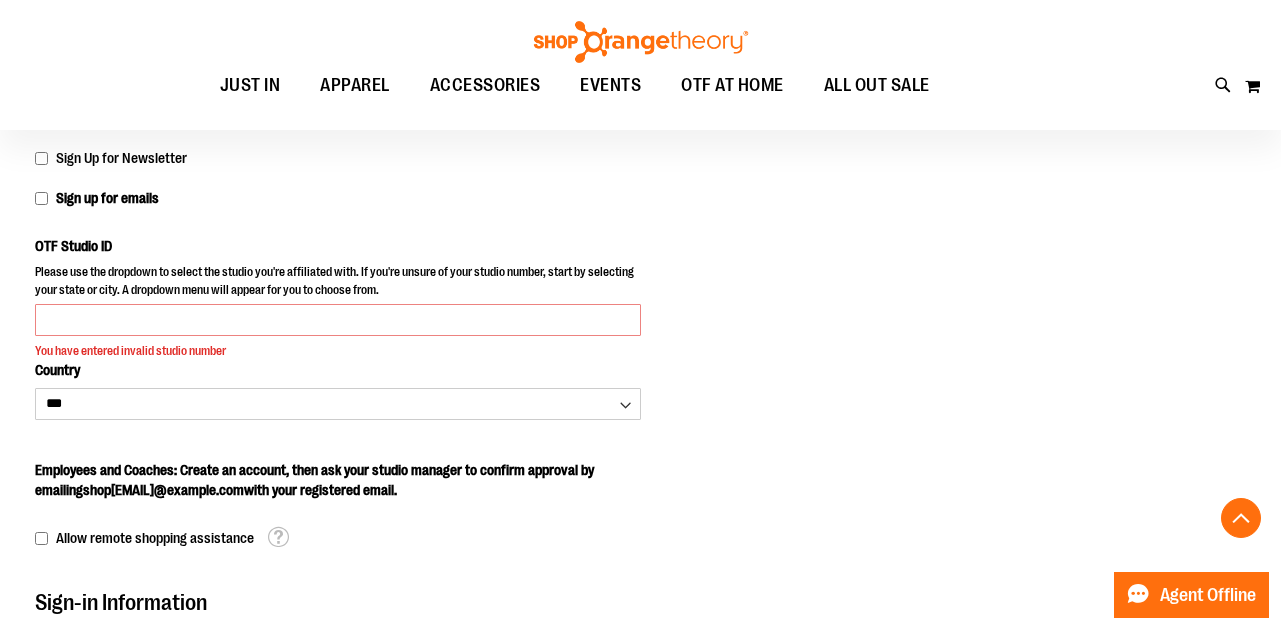 scroll, scrollTop: 363, scrollLeft: 0, axis: vertical 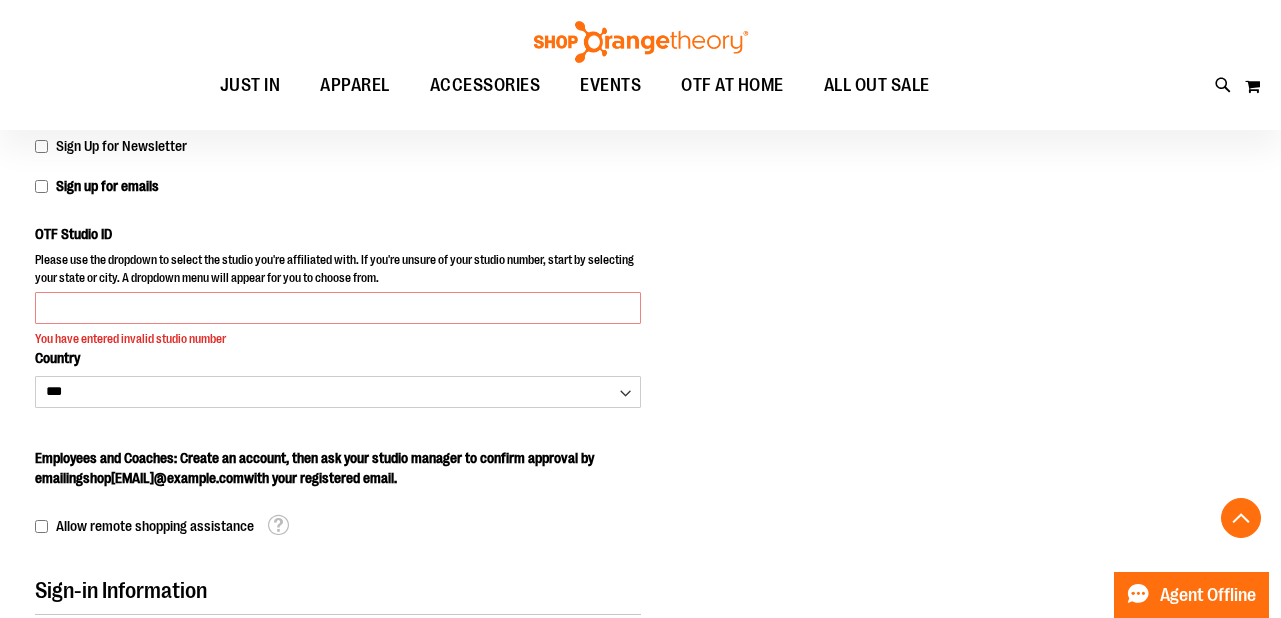 click on "OTF Studio ID
Please use the dropdown to select the studio you're affiliated with. If you're unsure of your studio number, start by selecting your state or city. A dropdown menu will appear for you to choose from.
You have entered invalid studio number
Country
***
***
*******
***
***
***
**
***
***
***
***
***
***
***
***
***
***
***
***" at bounding box center (338, 315) 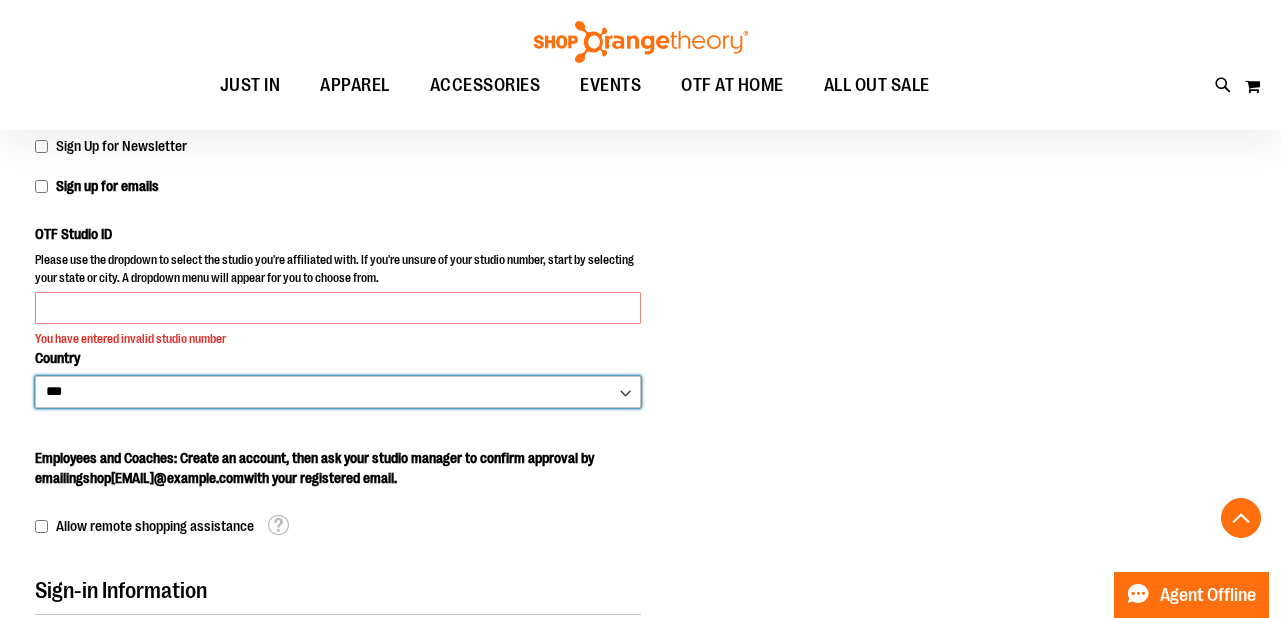 click on "***
***
*******
***
***
***
**
***
***
***
***
***
***
***
***
***
***
***
***
**
***
***
***
***" at bounding box center [338, 392] 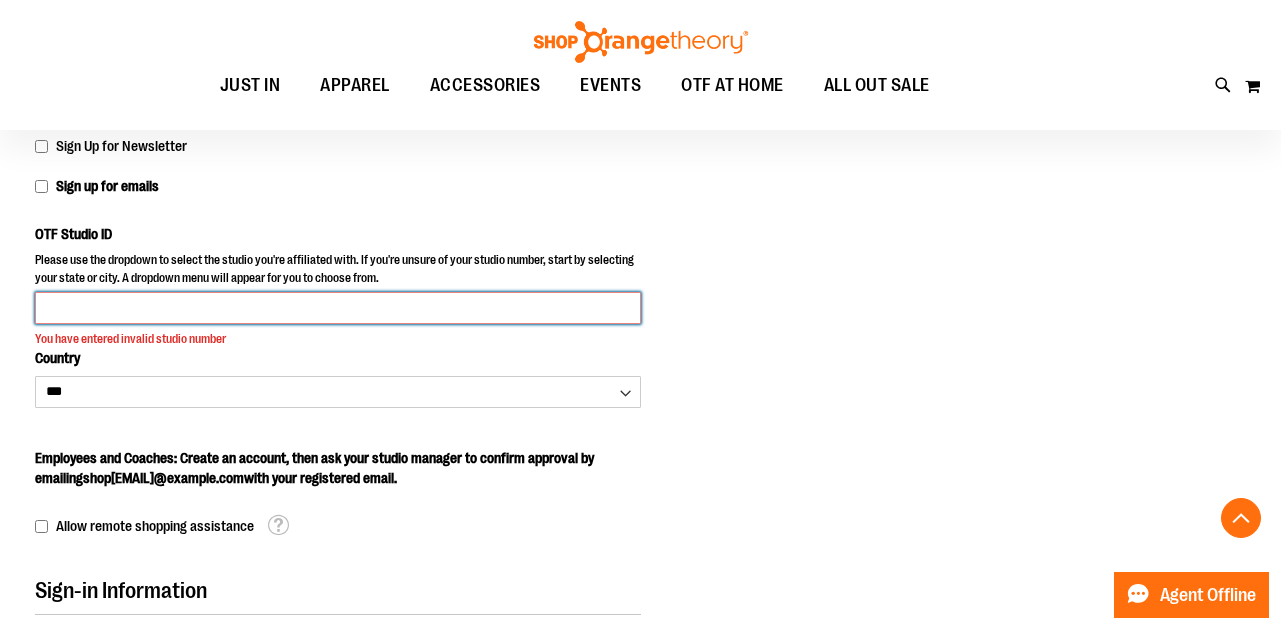 click on "OTF Studio ID" at bounding box center (338, 308) 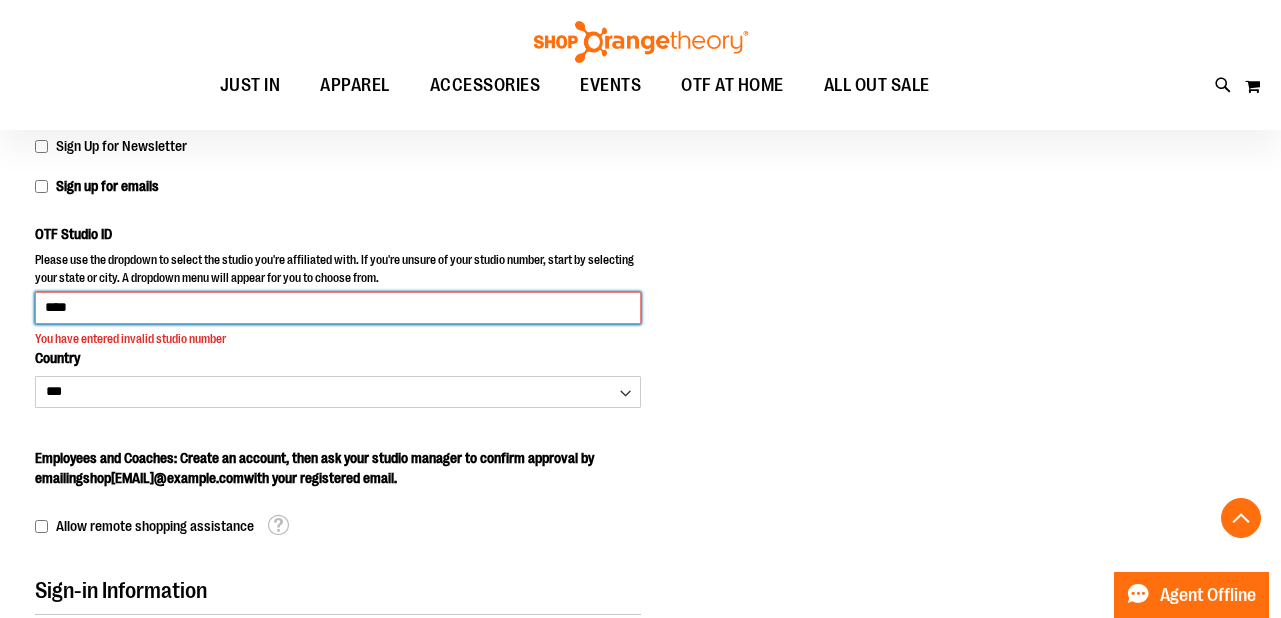 type on "****" 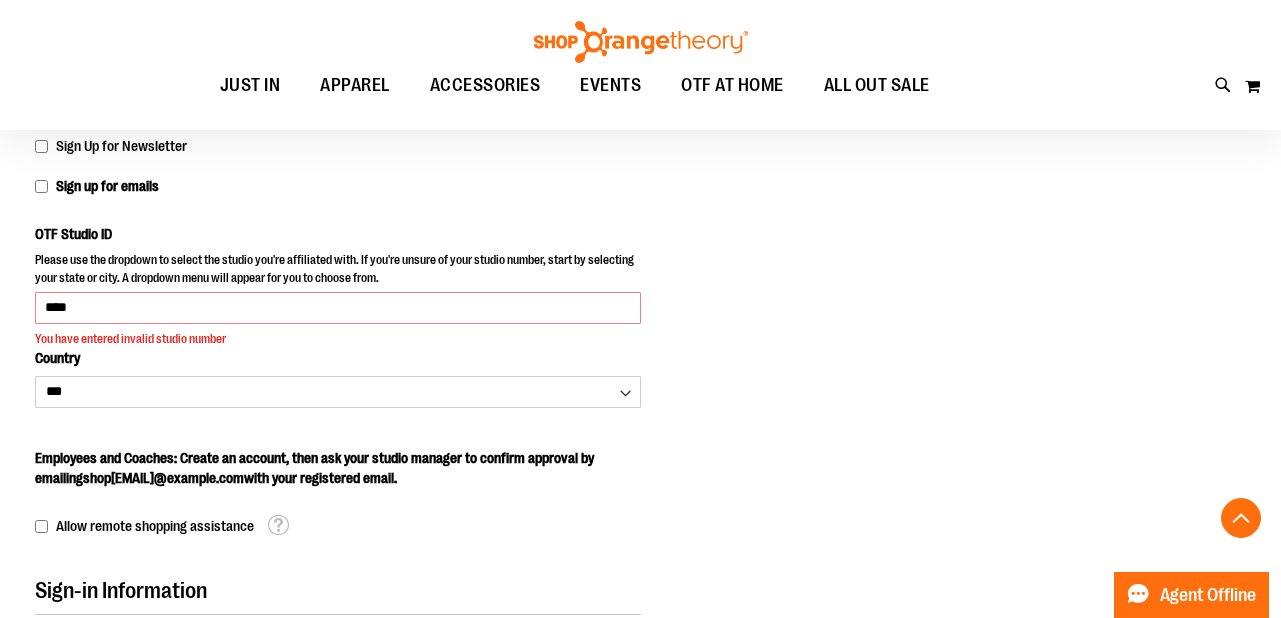 click on "Please wait...
Skip to Content
The store will not work correctly when cookies are disabled.
FREE Shipping, orders over $150.  Details
To order the Spring Dri Tri event bundle please email  shoporangetheory@bdainc.com .
Tracking Info
Sign In
Return to Procurement
Create an Account
Toggle Nav
Search" at bounding box center [640, -54] 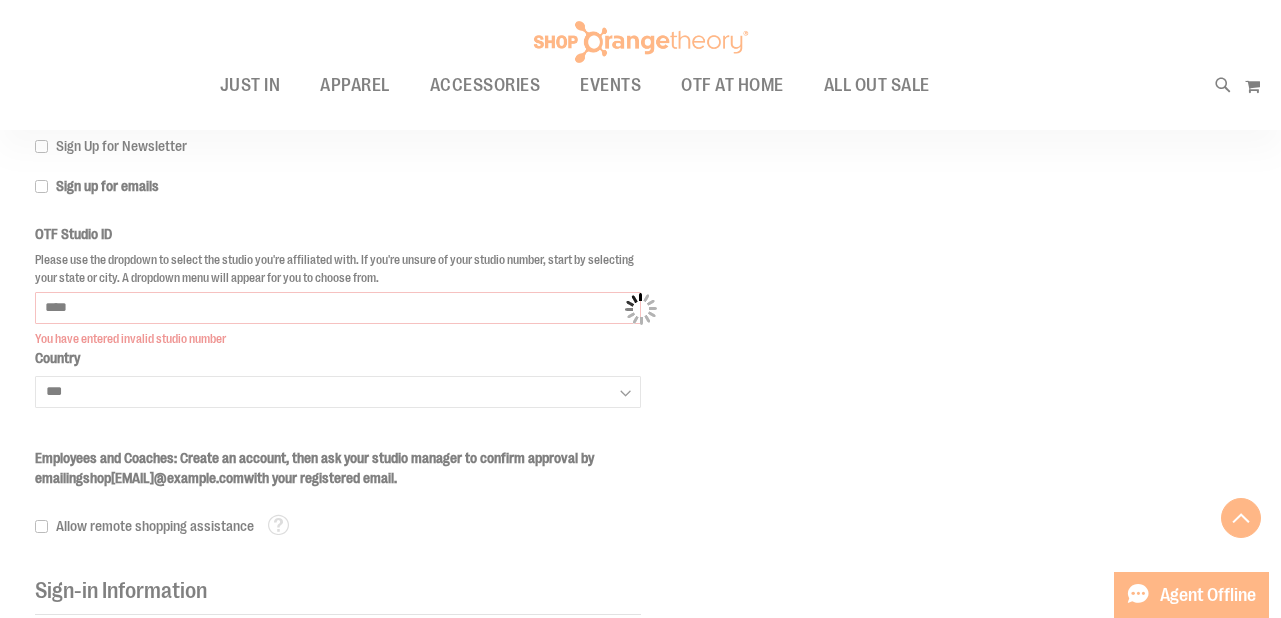 select on "****" 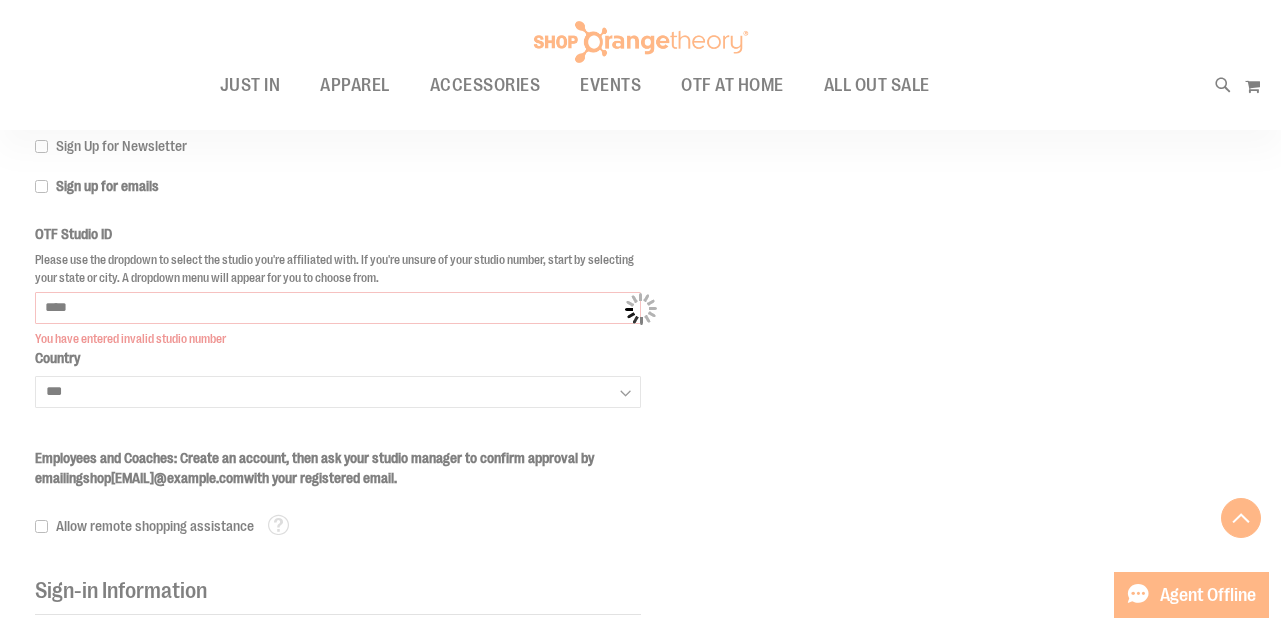 select on "*********" 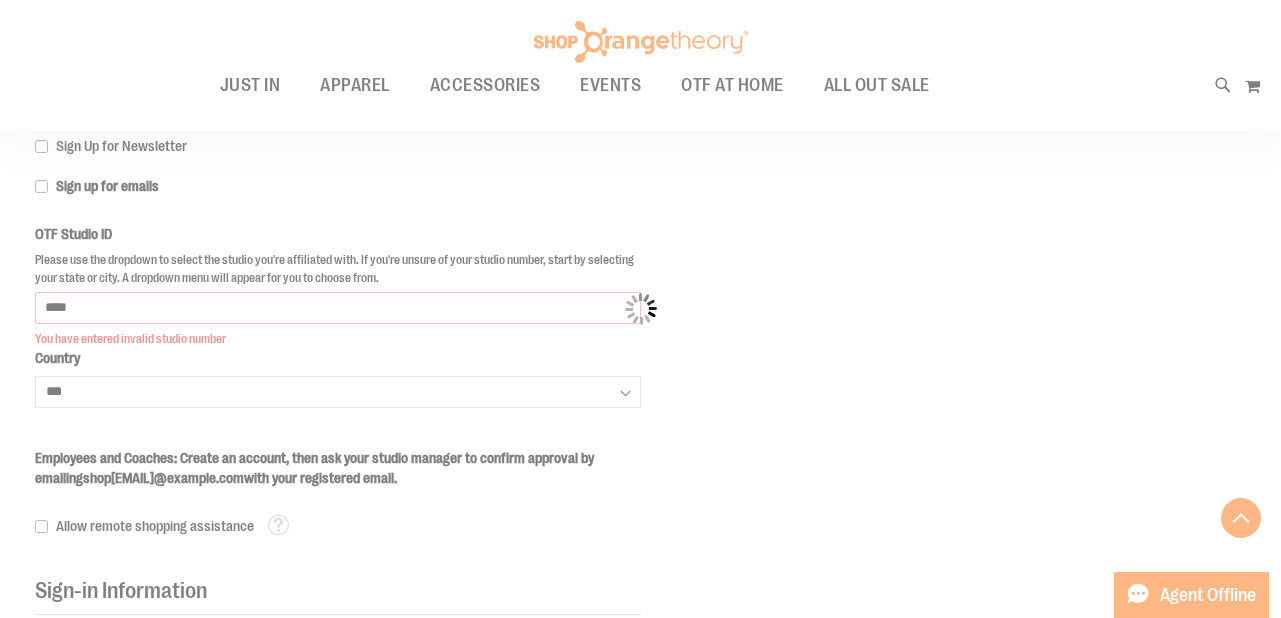 select on "****" 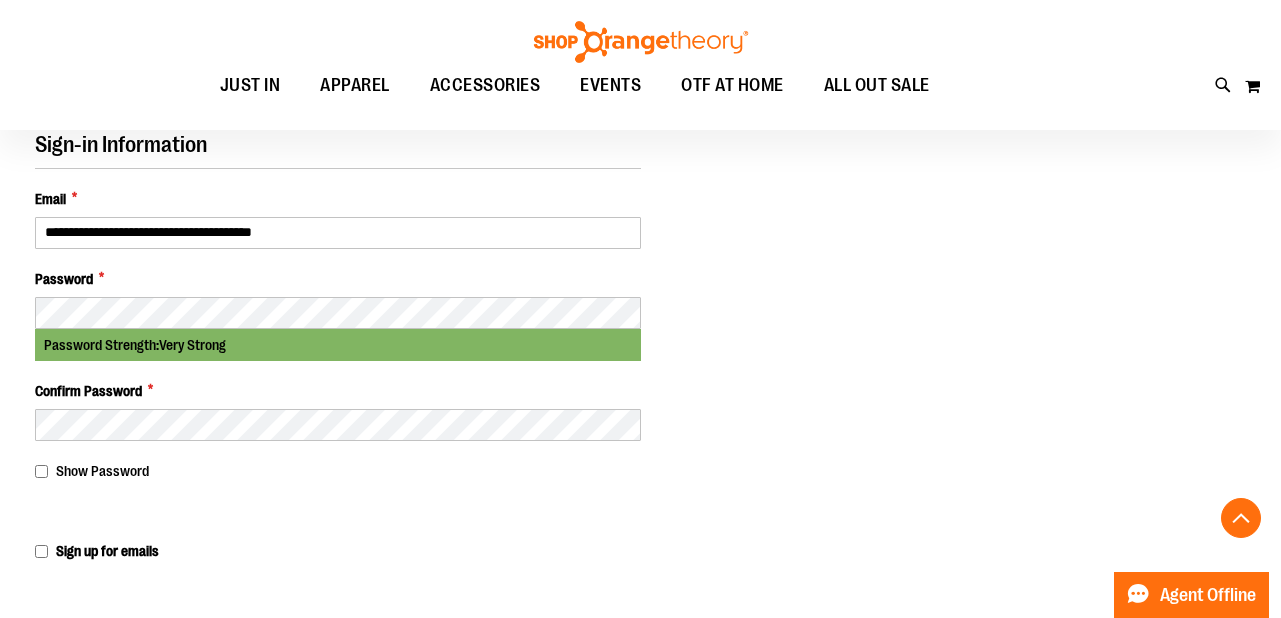 scroll, scrollTop: 978, scrollLeft: 0, axis: vertical 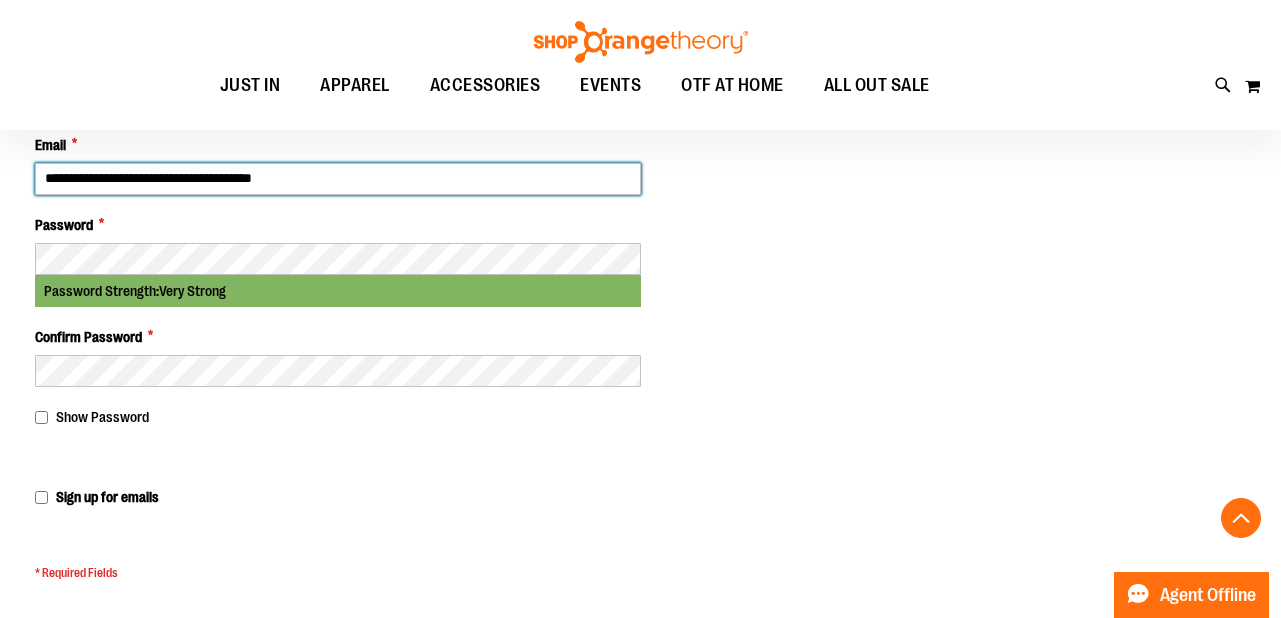 click on "**********" at bounding box center (338, 179) 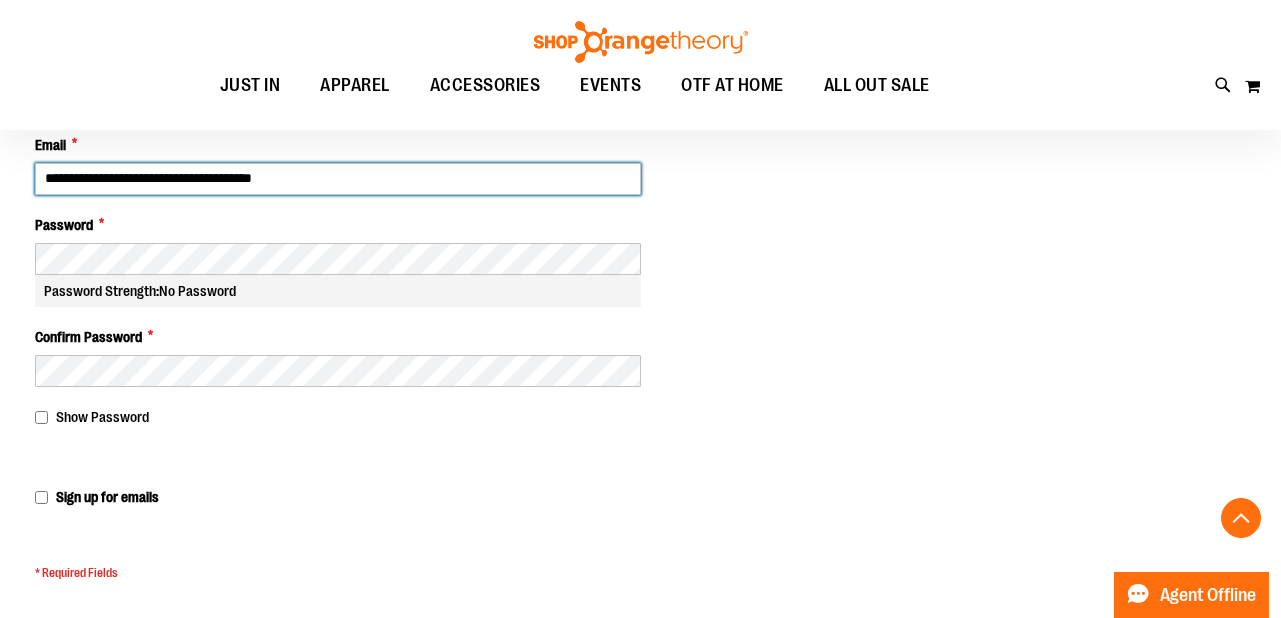 click on "**********" at bounding box center (338, 179) 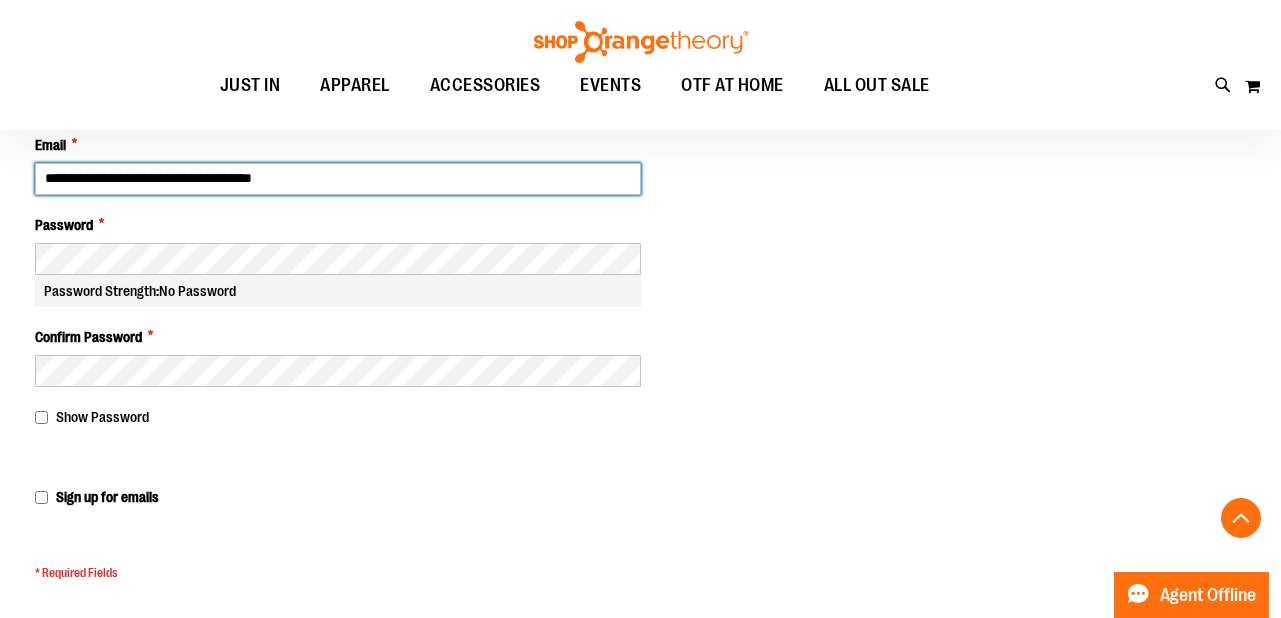 click on "**********" at bounding box center (338, 179) 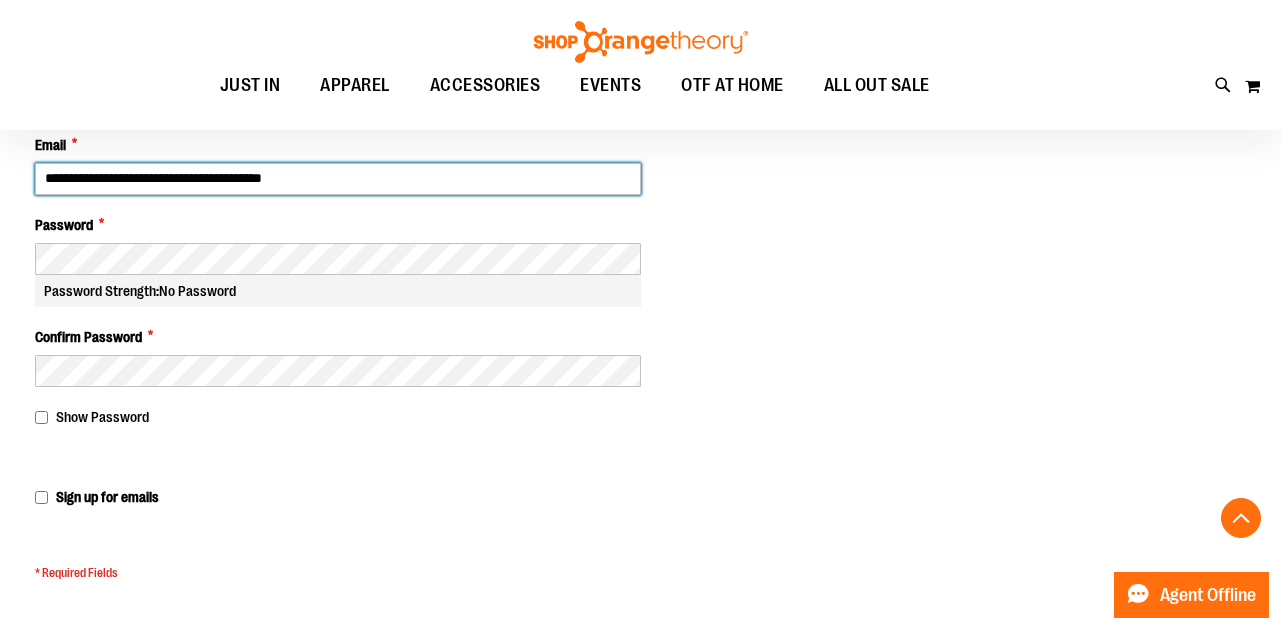 type on "**********" 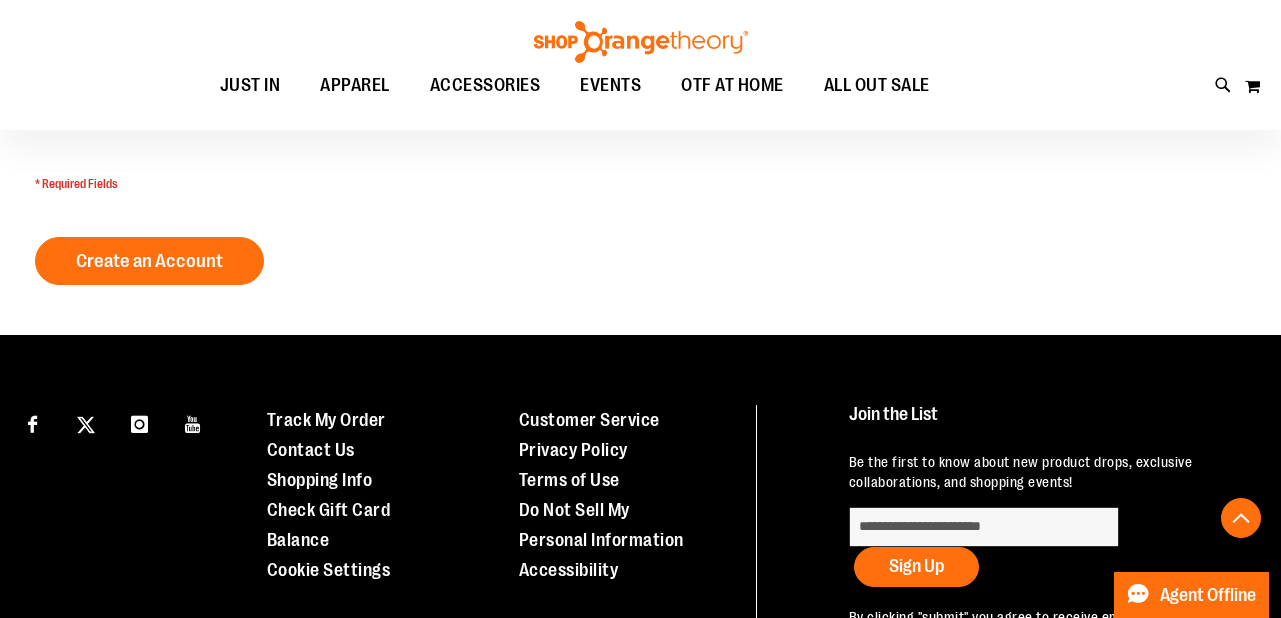 scroll, scrollTop: 1418, scrollLeft: 0, axis: vertical 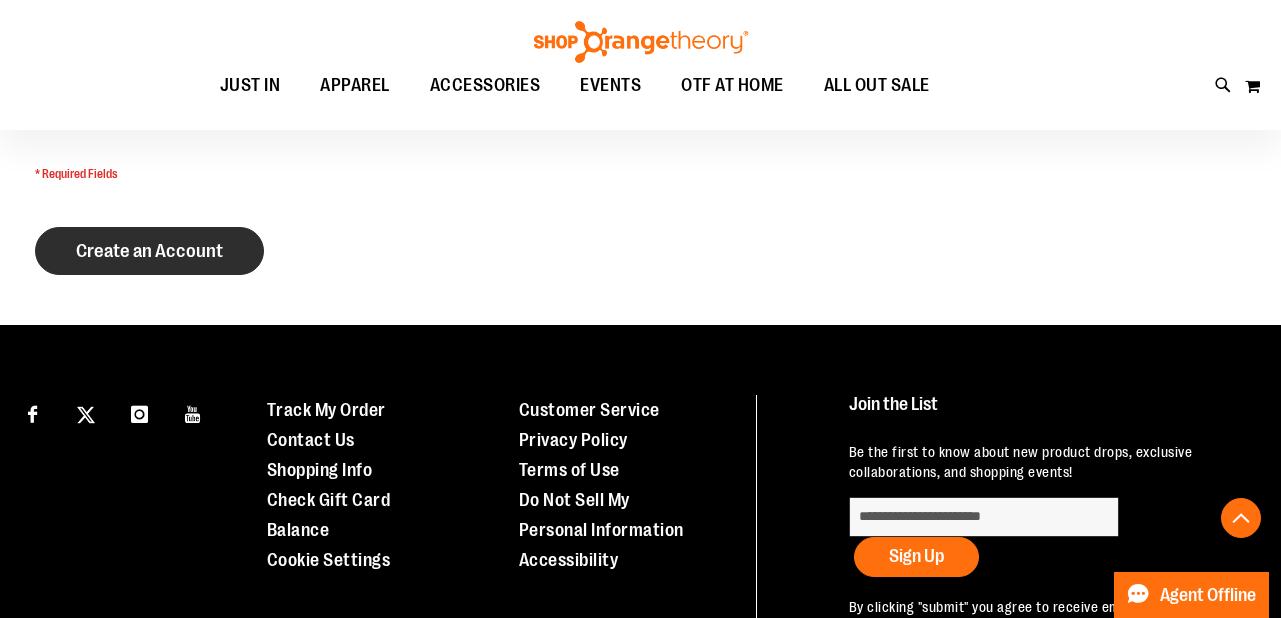 click on "Create an Account" at bounding box center (149, 251) 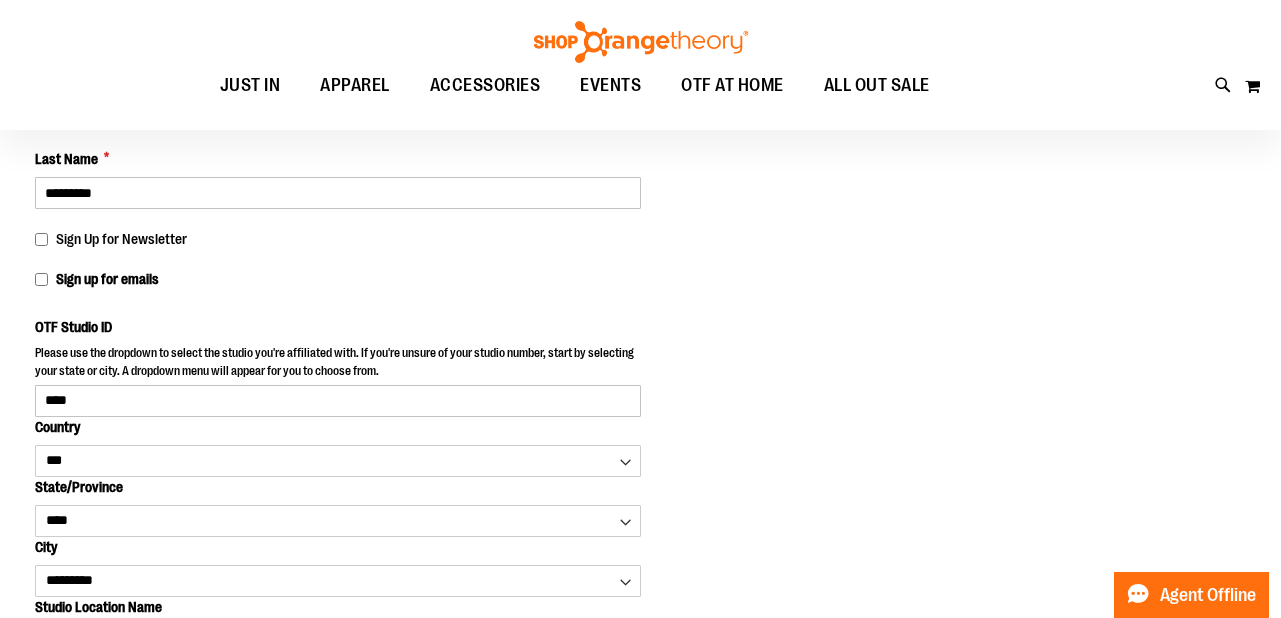 scroll, scrollTop: 0, scrollLeft: 0, axis: both 